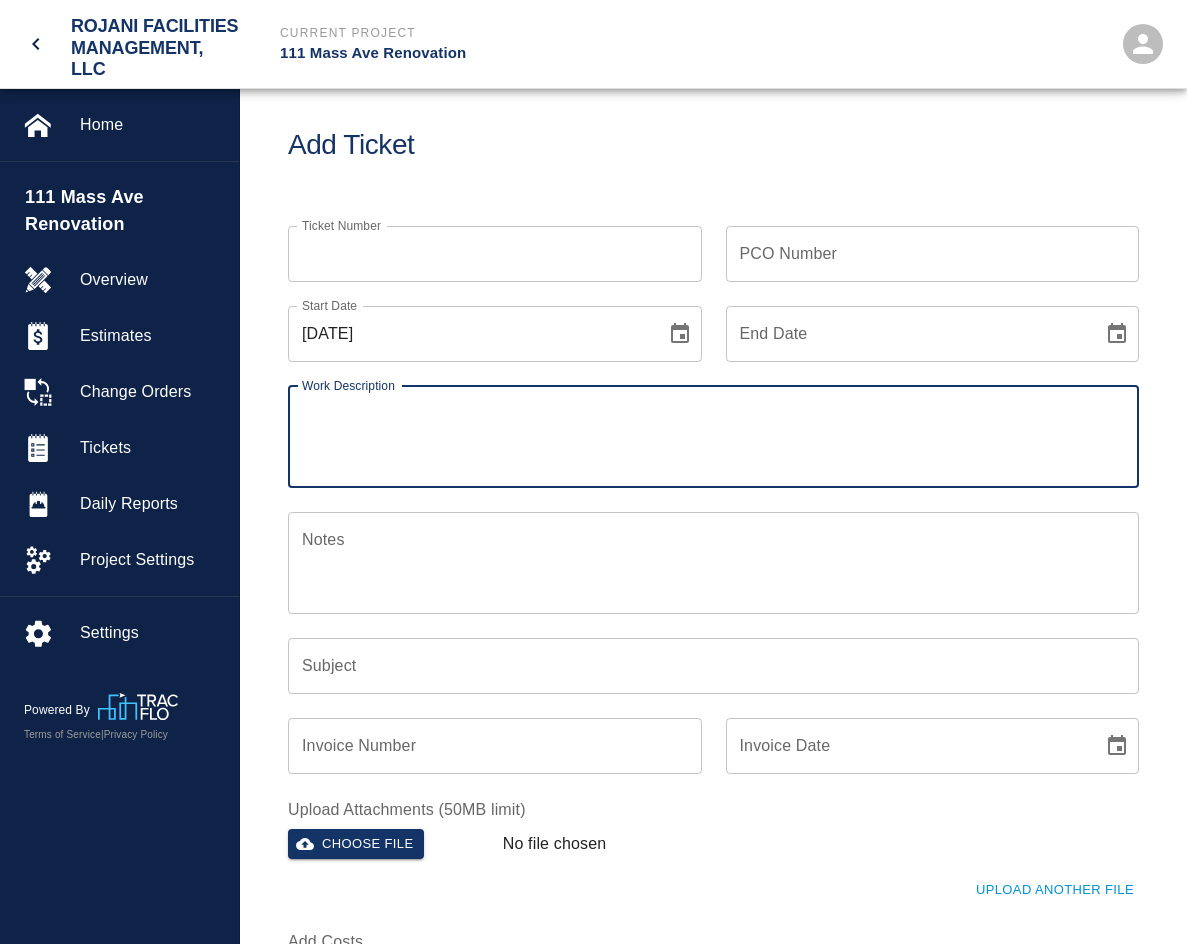 scroll, scrollTop: 0, scrollLeft: 0, axis: both 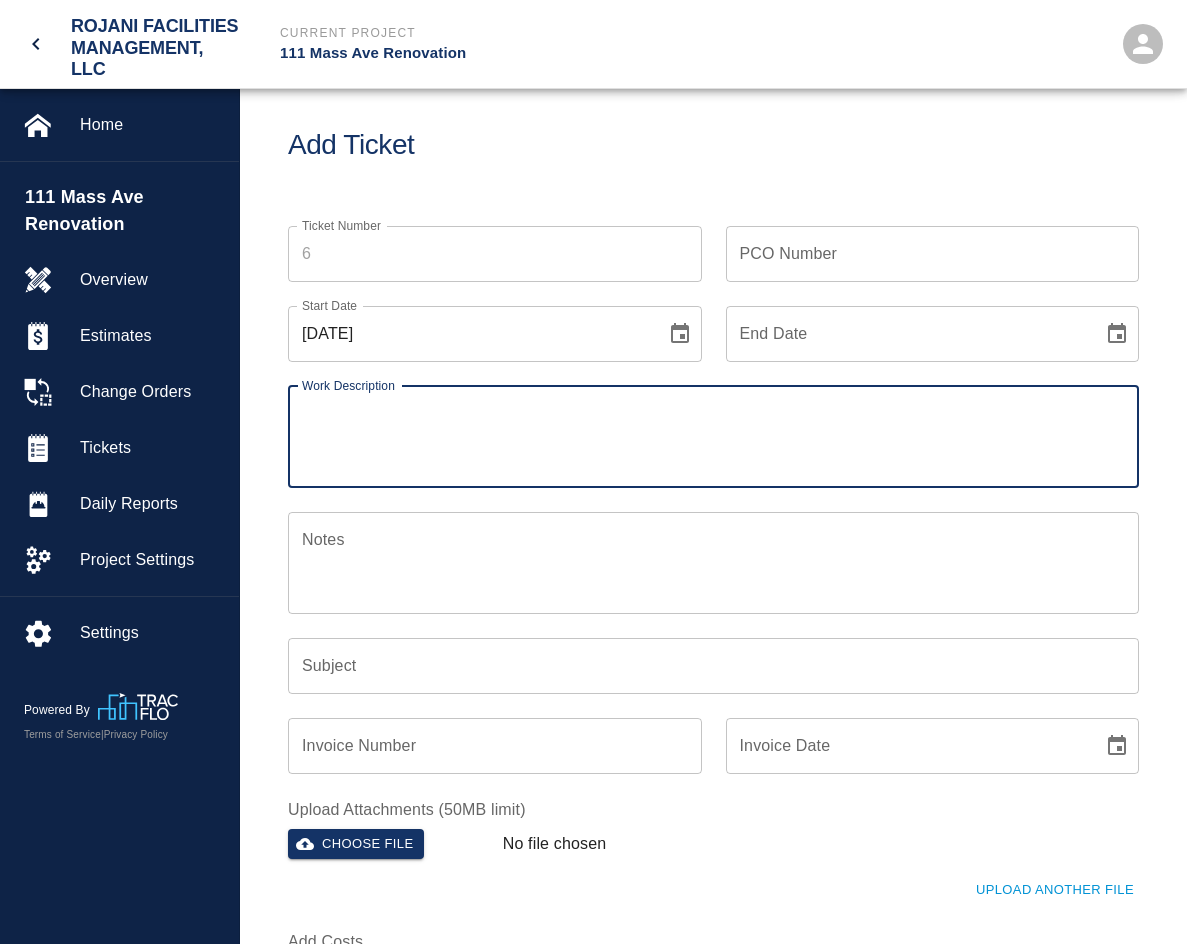 click on "Ticket Number" at bounding box center (495, 254) 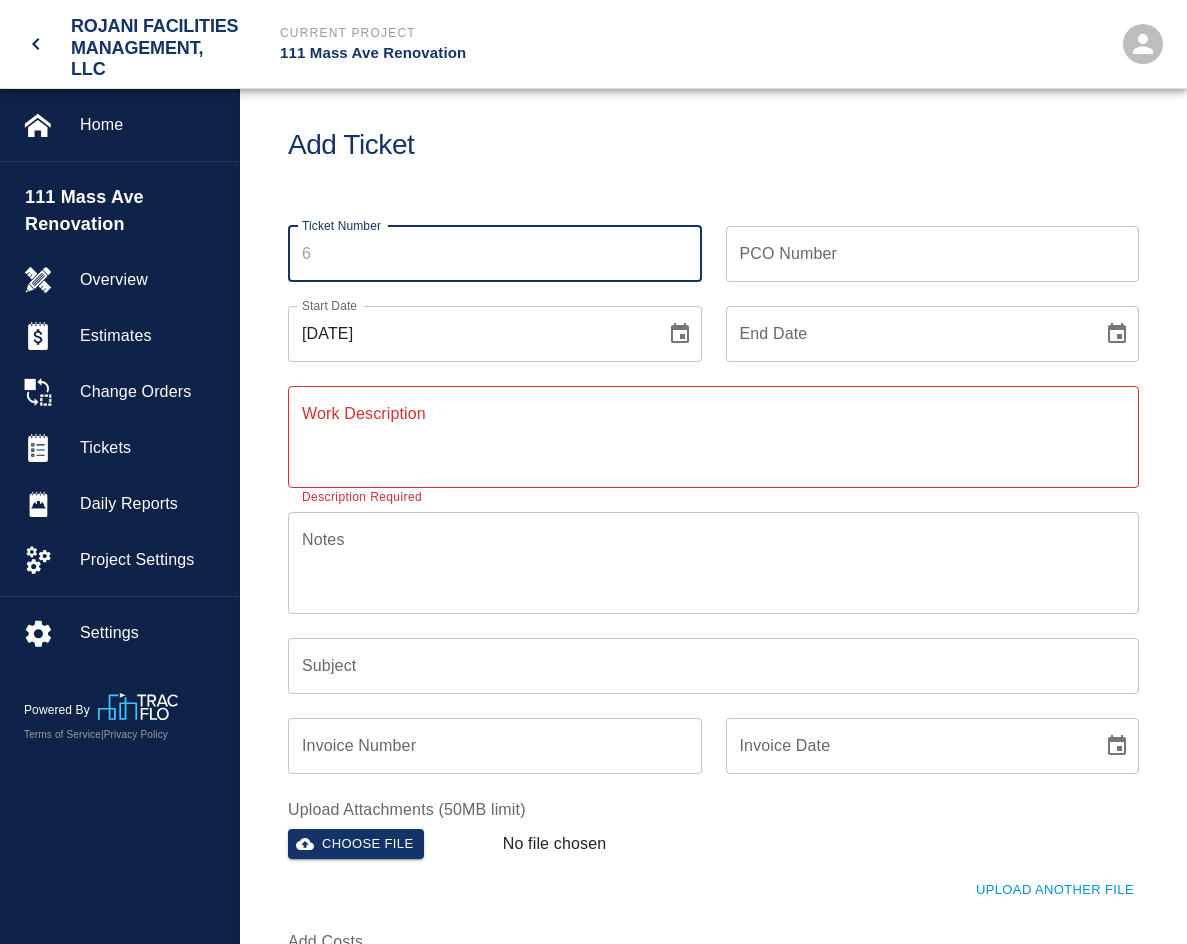 click on "Add Ticket" at bounding box center [713, 145] 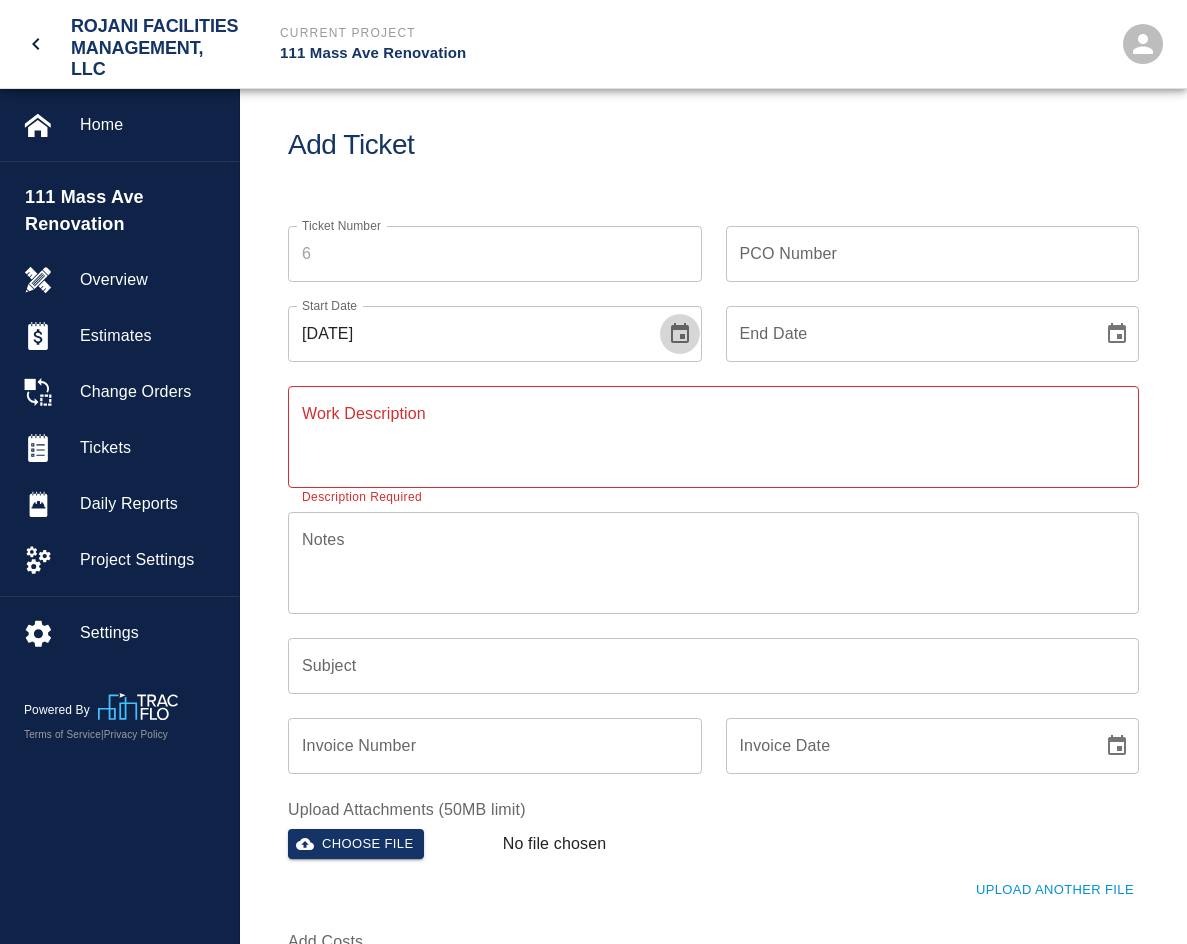 click 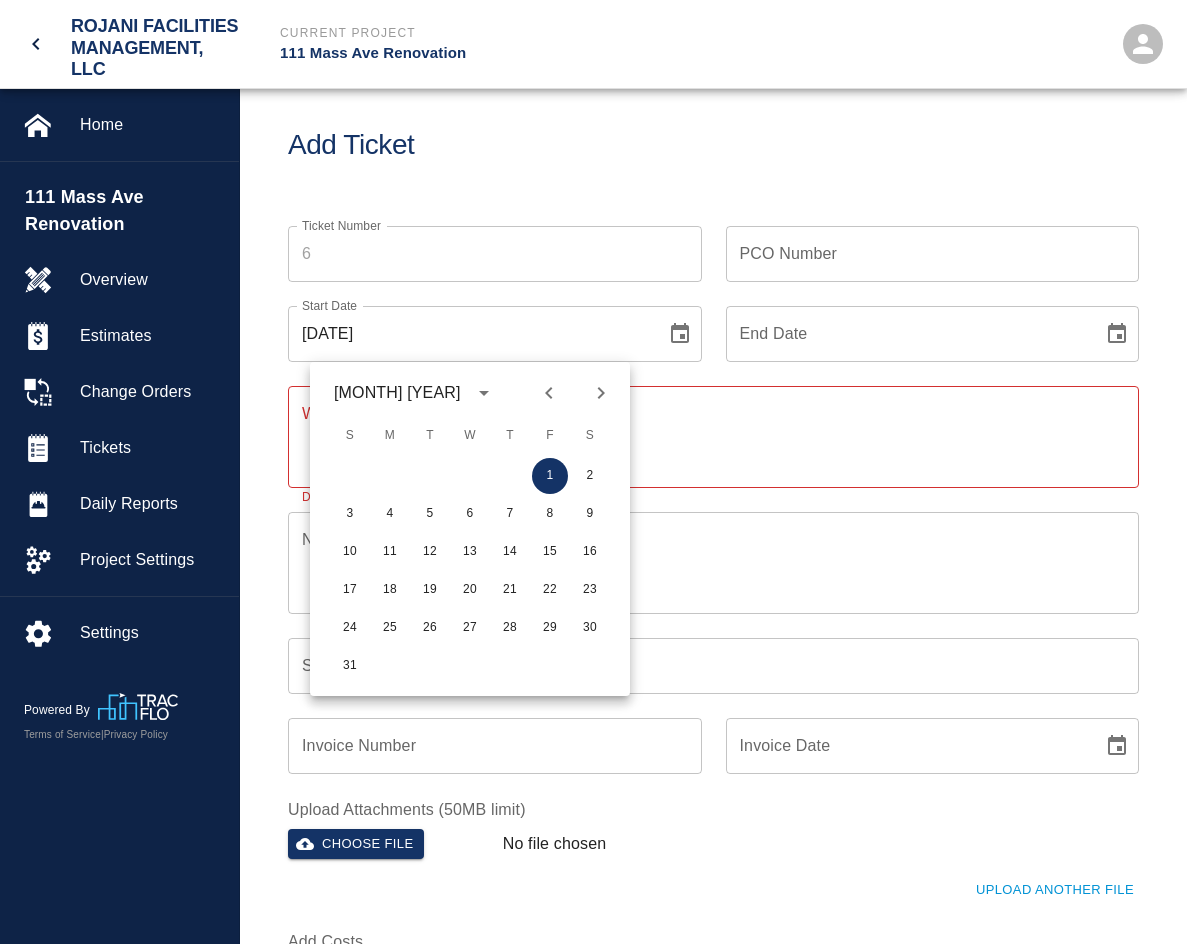 click 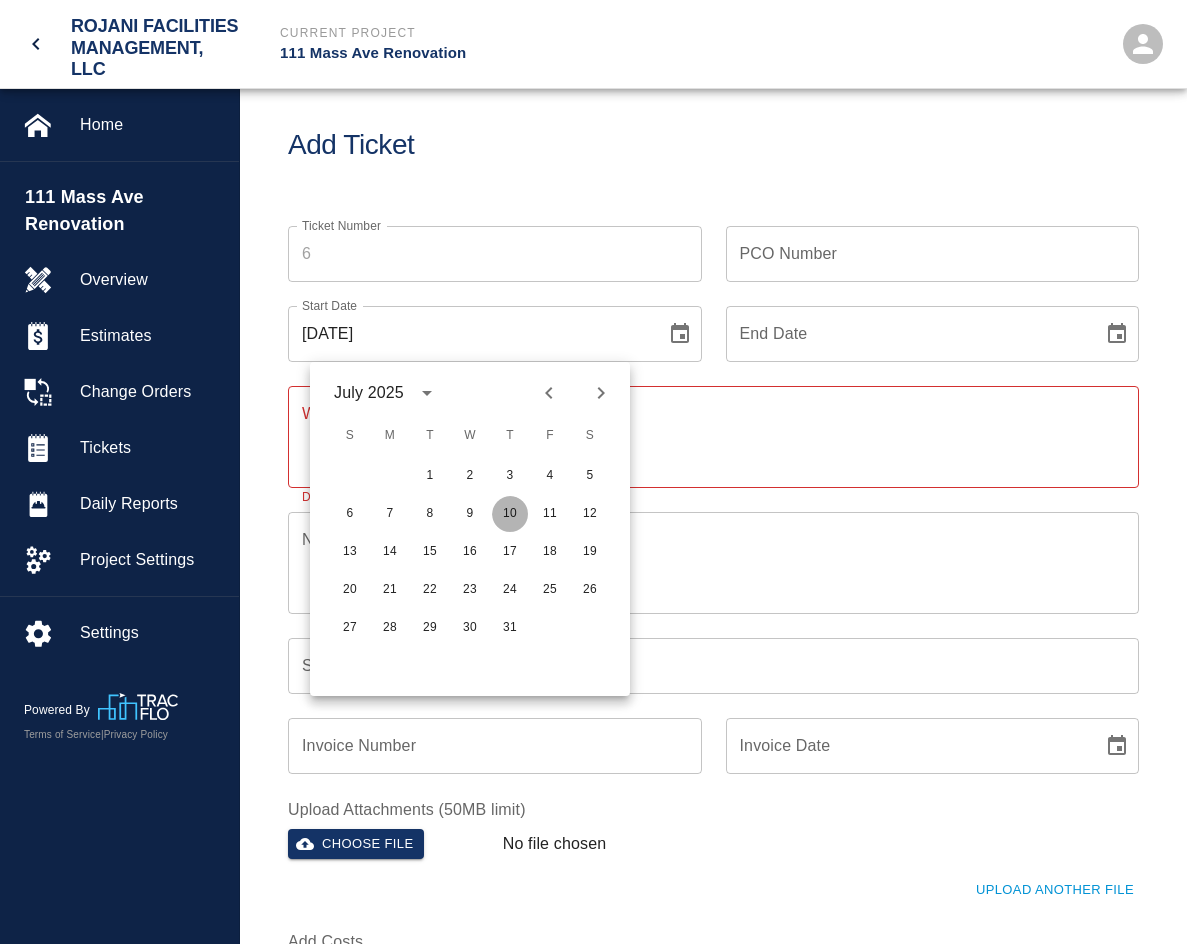 click on "10" at bounding box center (510, 514) 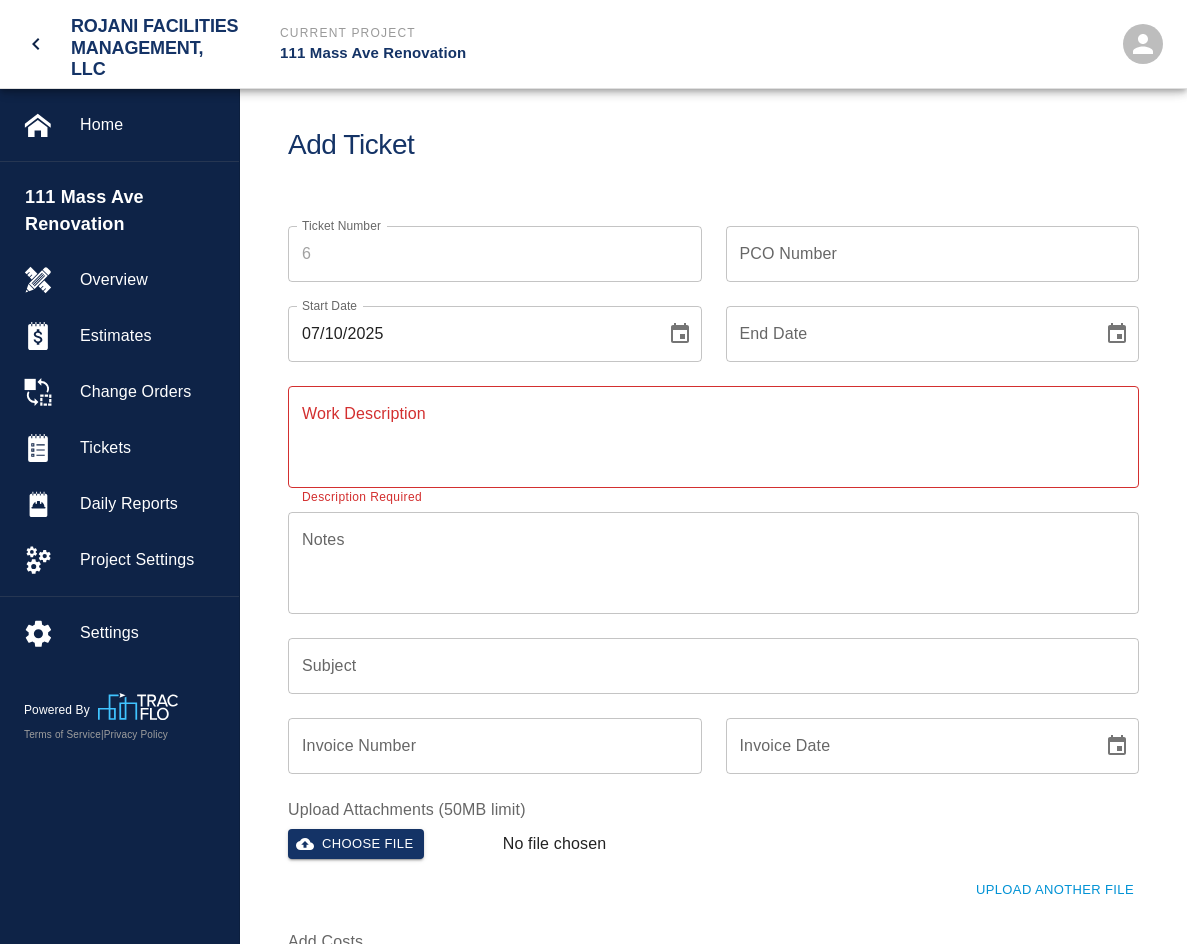 click on "Work Description" at bounding box center [713, 436] 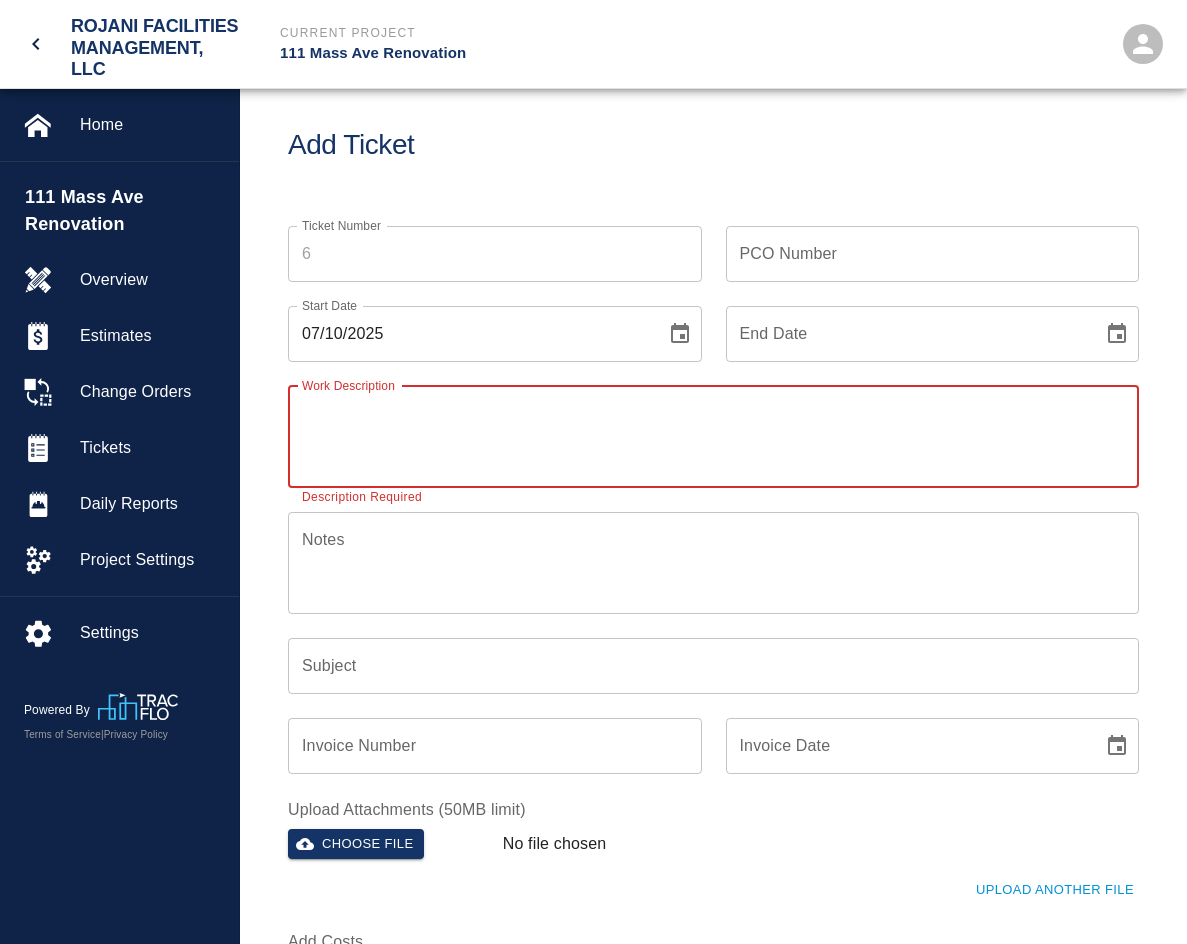 click on "End Date" at bounding box center [908, 334] 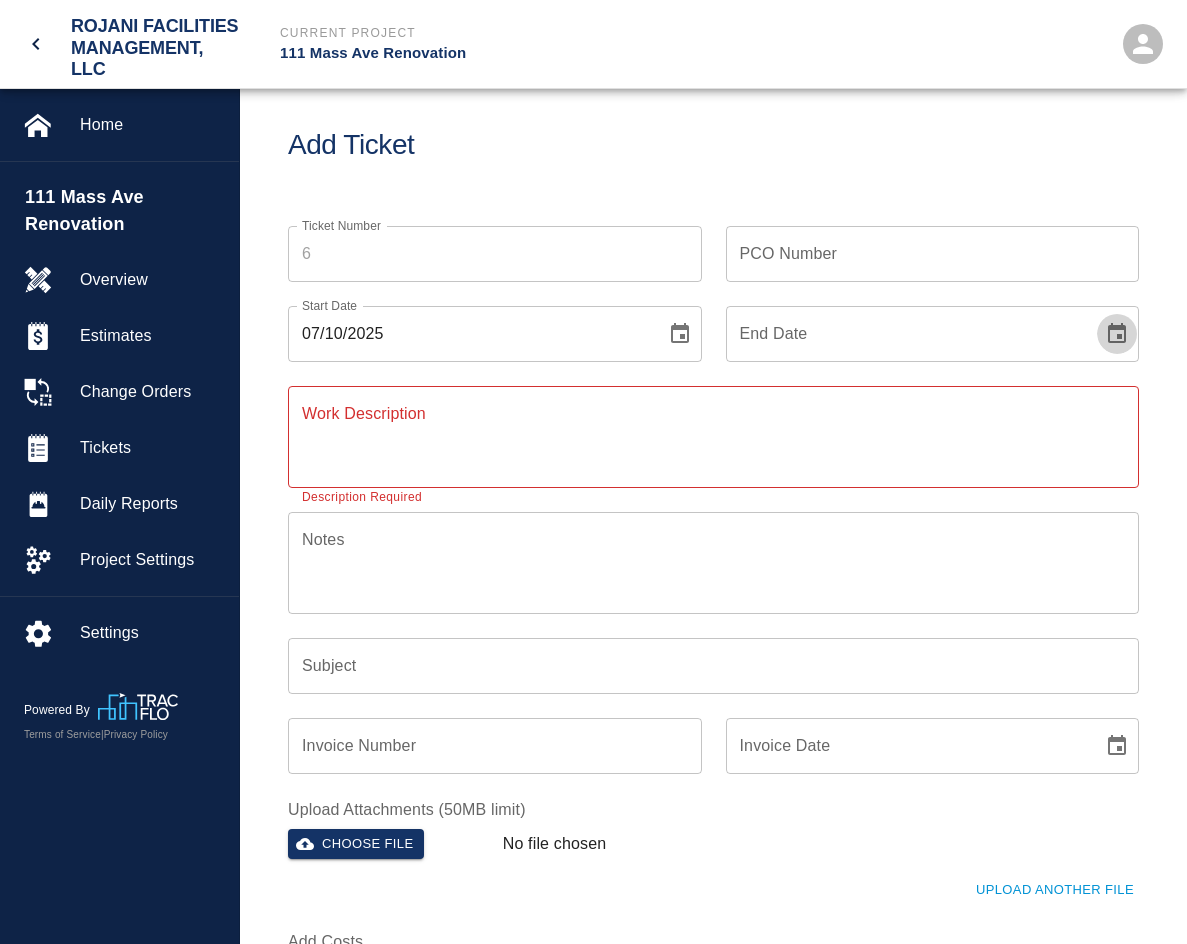 click 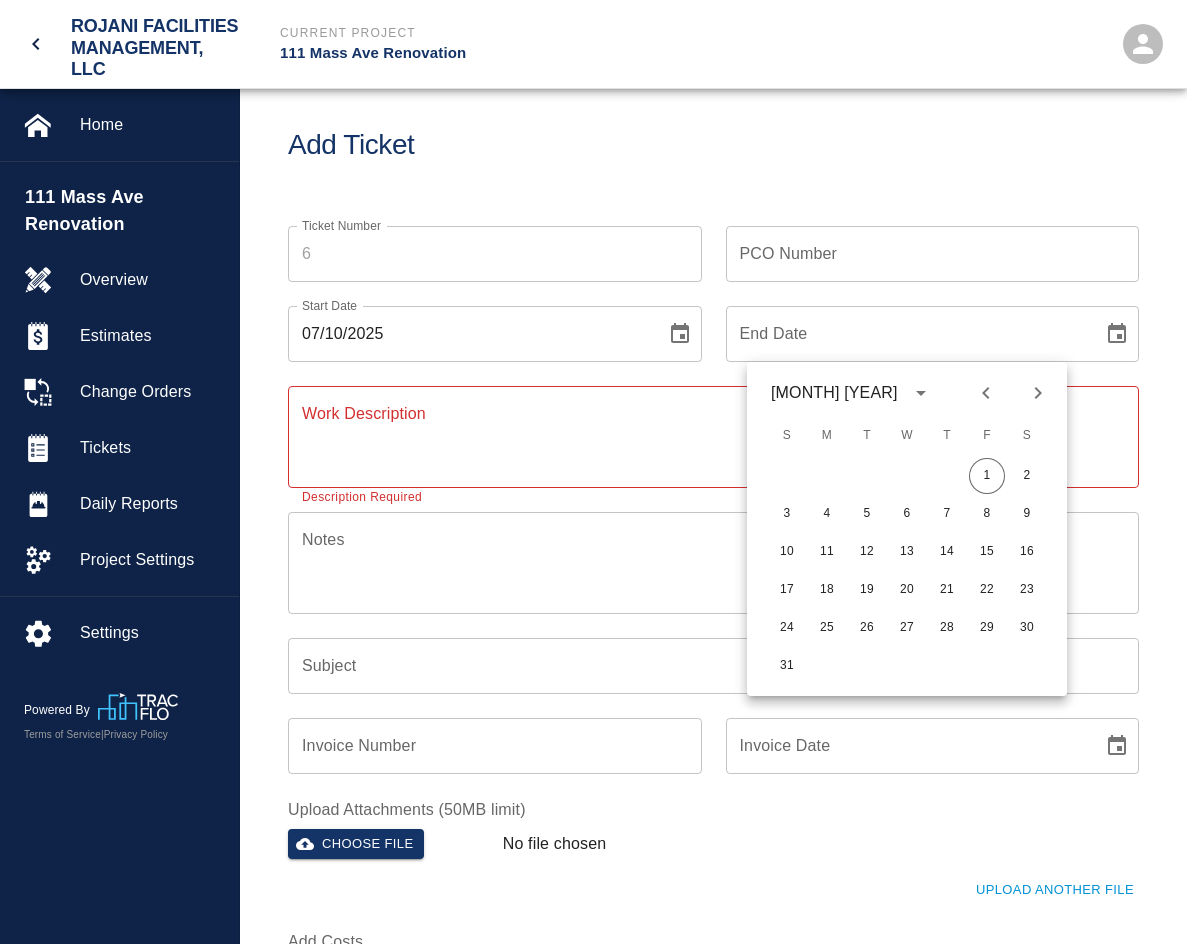 click 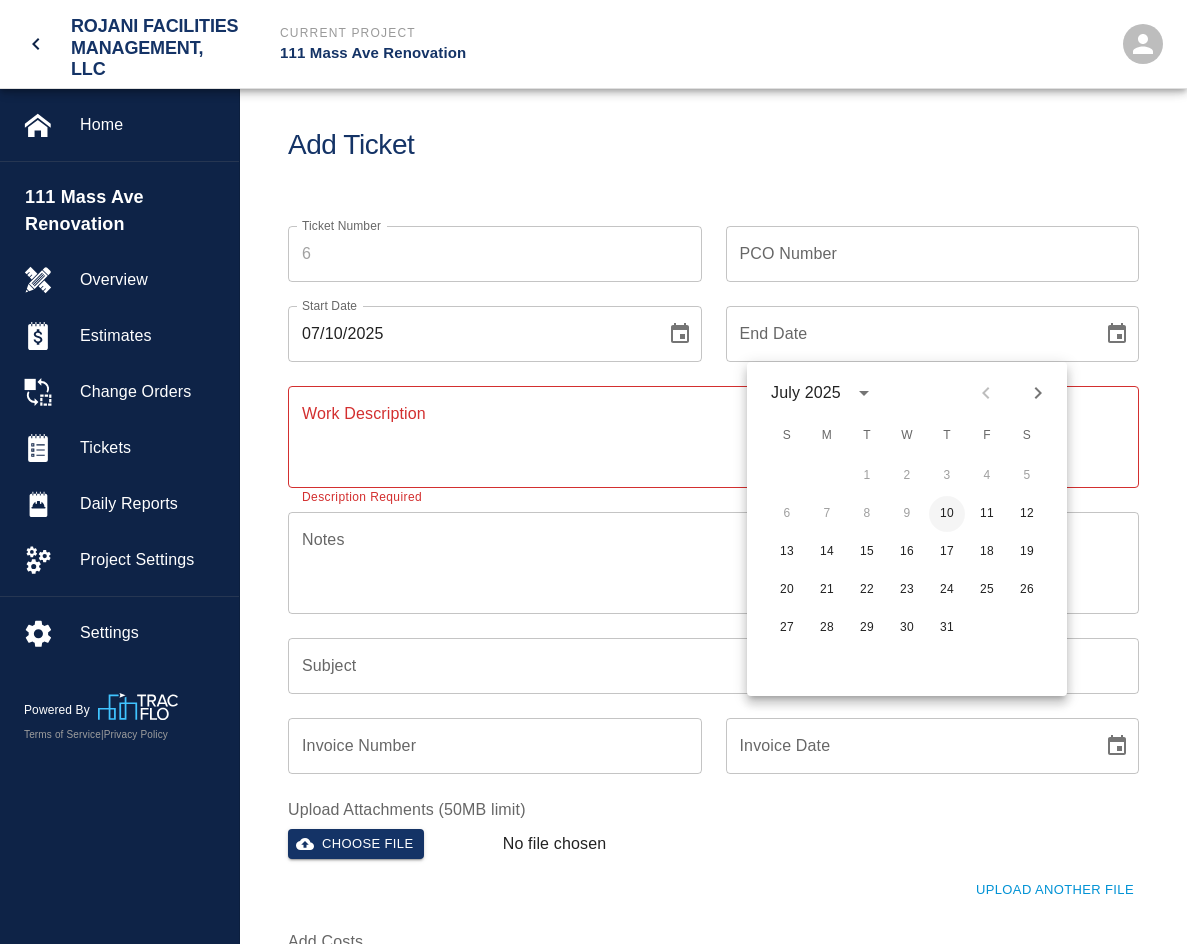 click on "10" at bounding box center (947, 514) 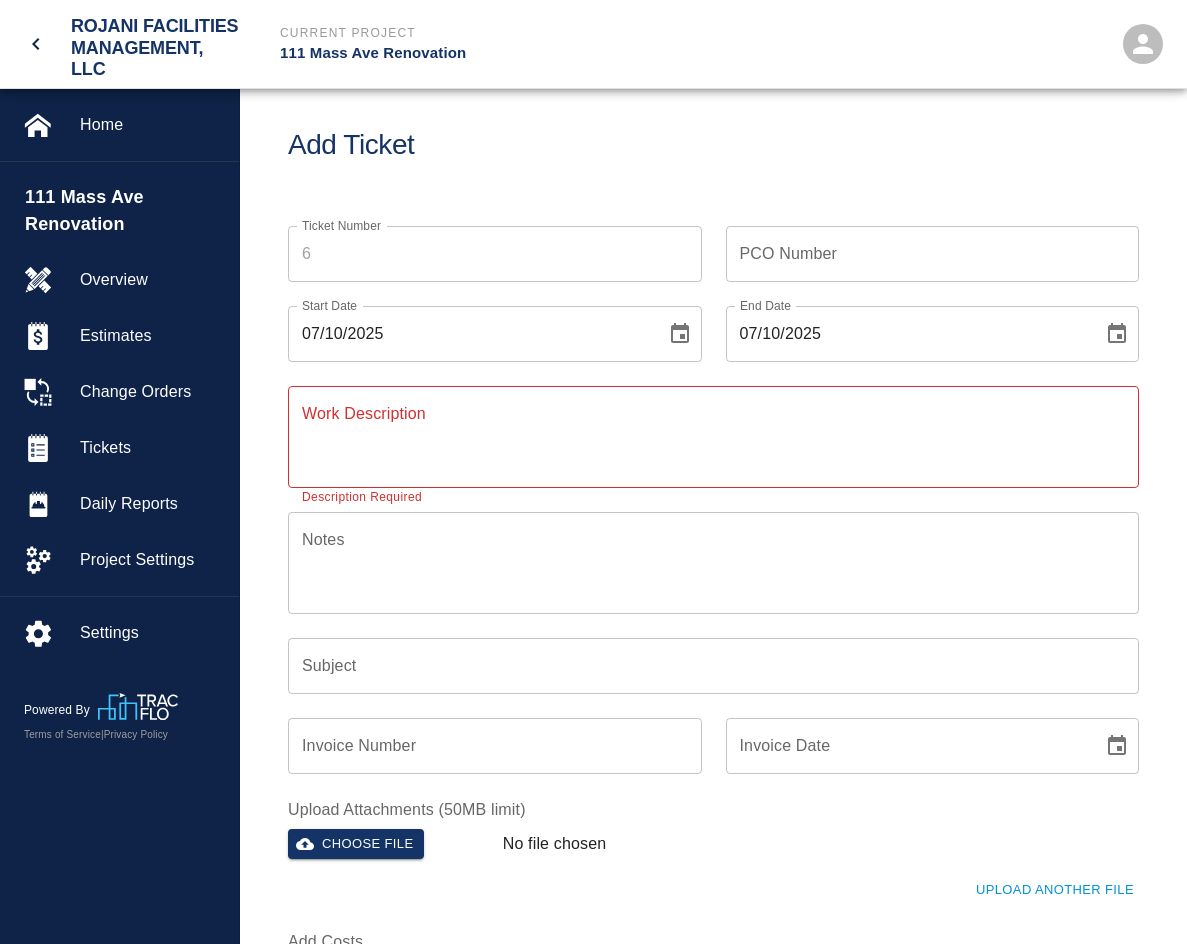 click on "Notes x Notes" at bounding box center (701, 551) 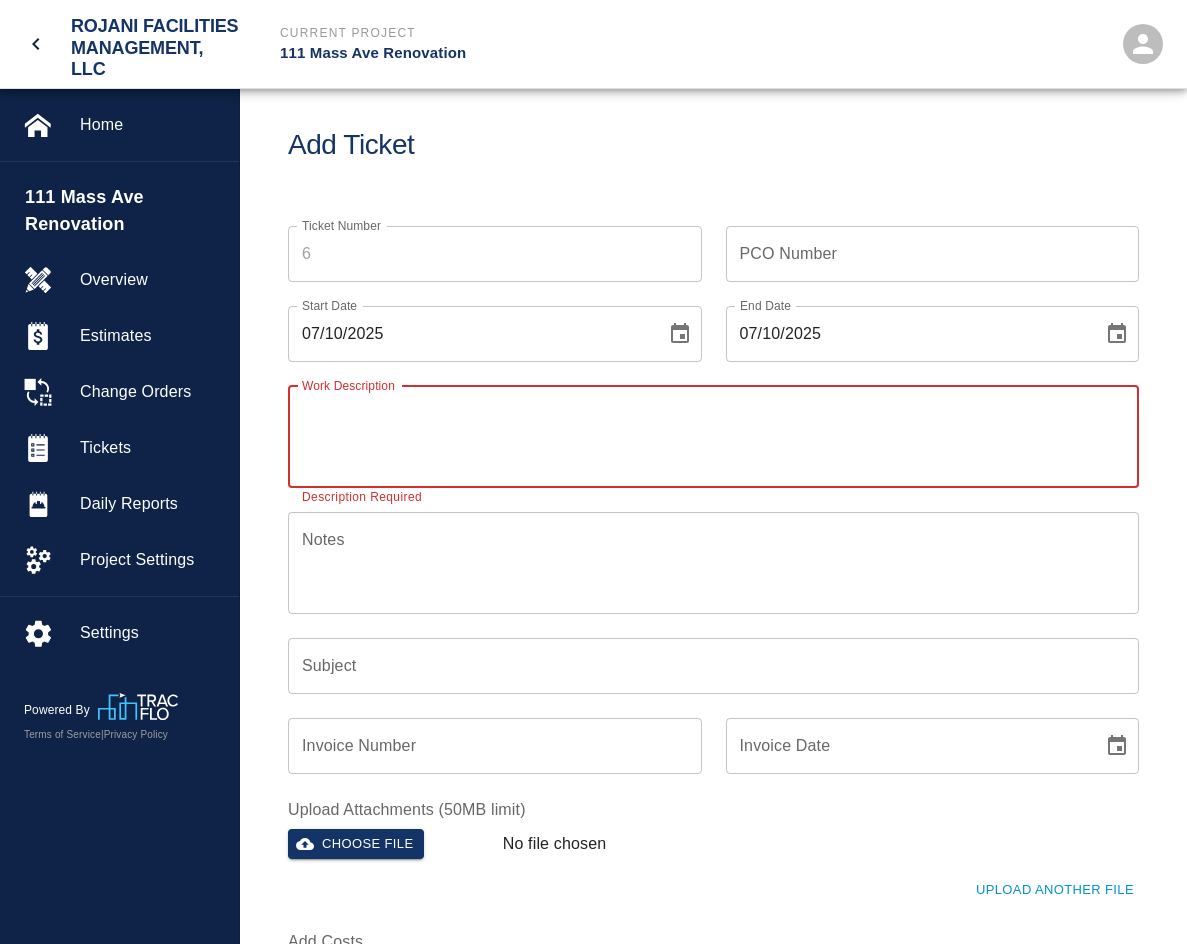click on "Work Description" at bounding box center [713, 436] 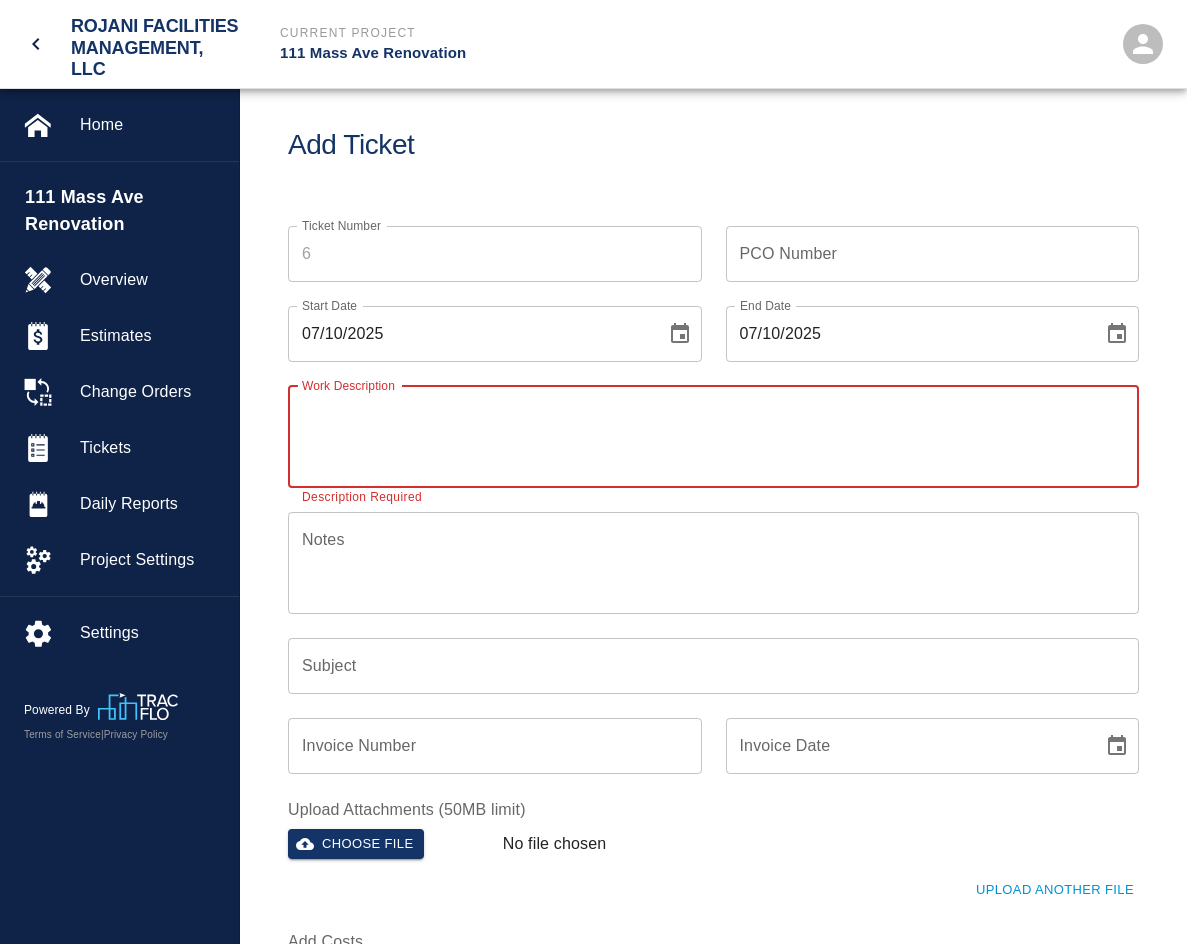 click on "PCO Number" at bounding box center (933, 254) 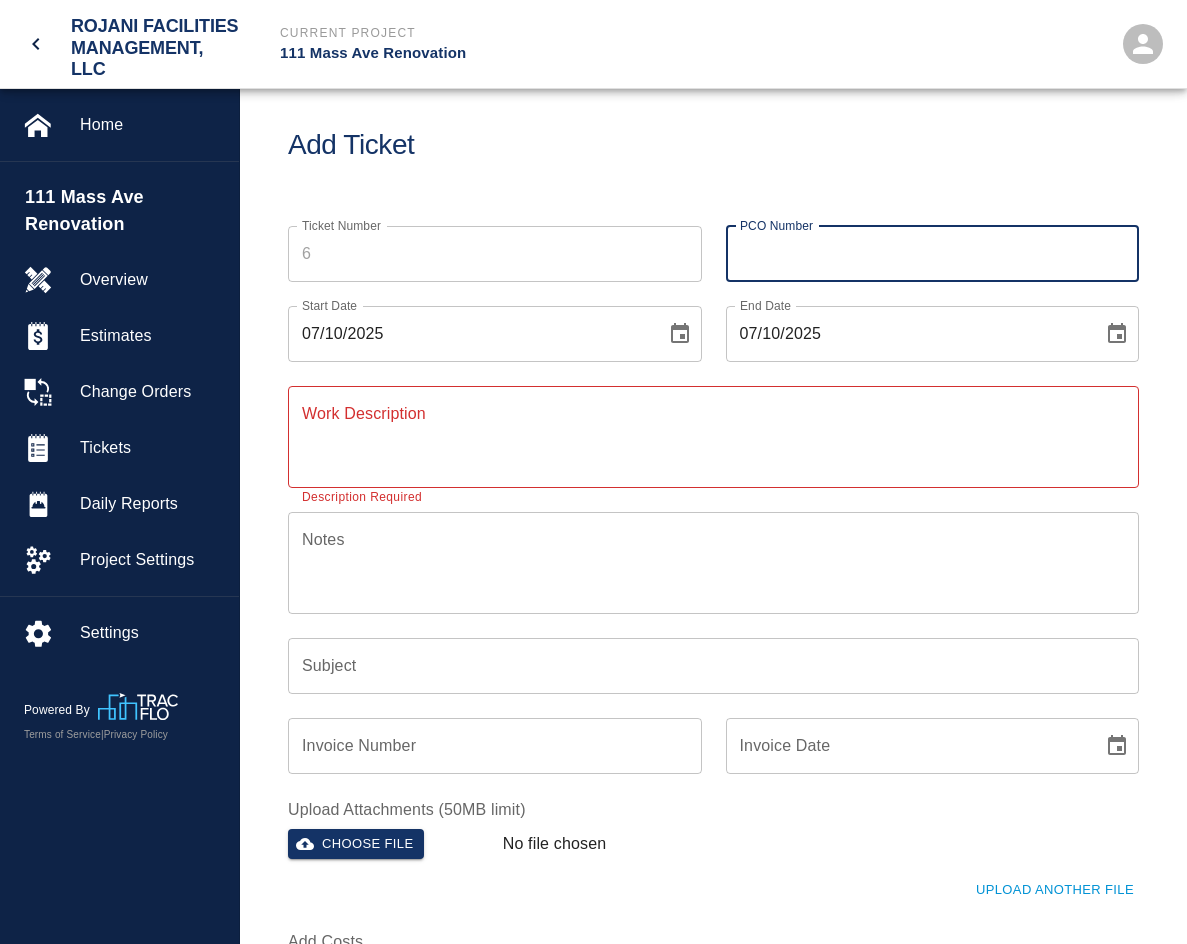 type on "PCI #INT623" 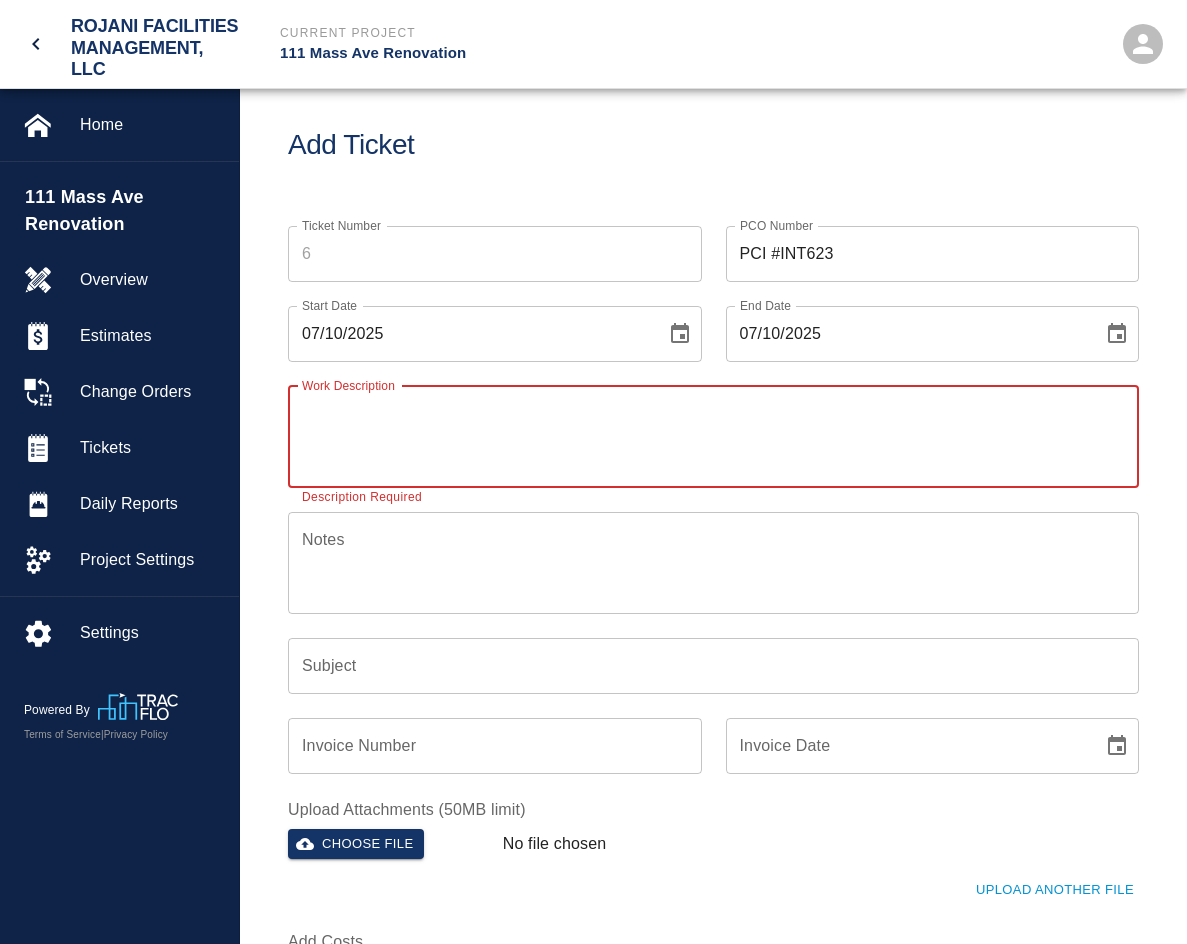click on "Work Description" at bounding box center [713, 436] 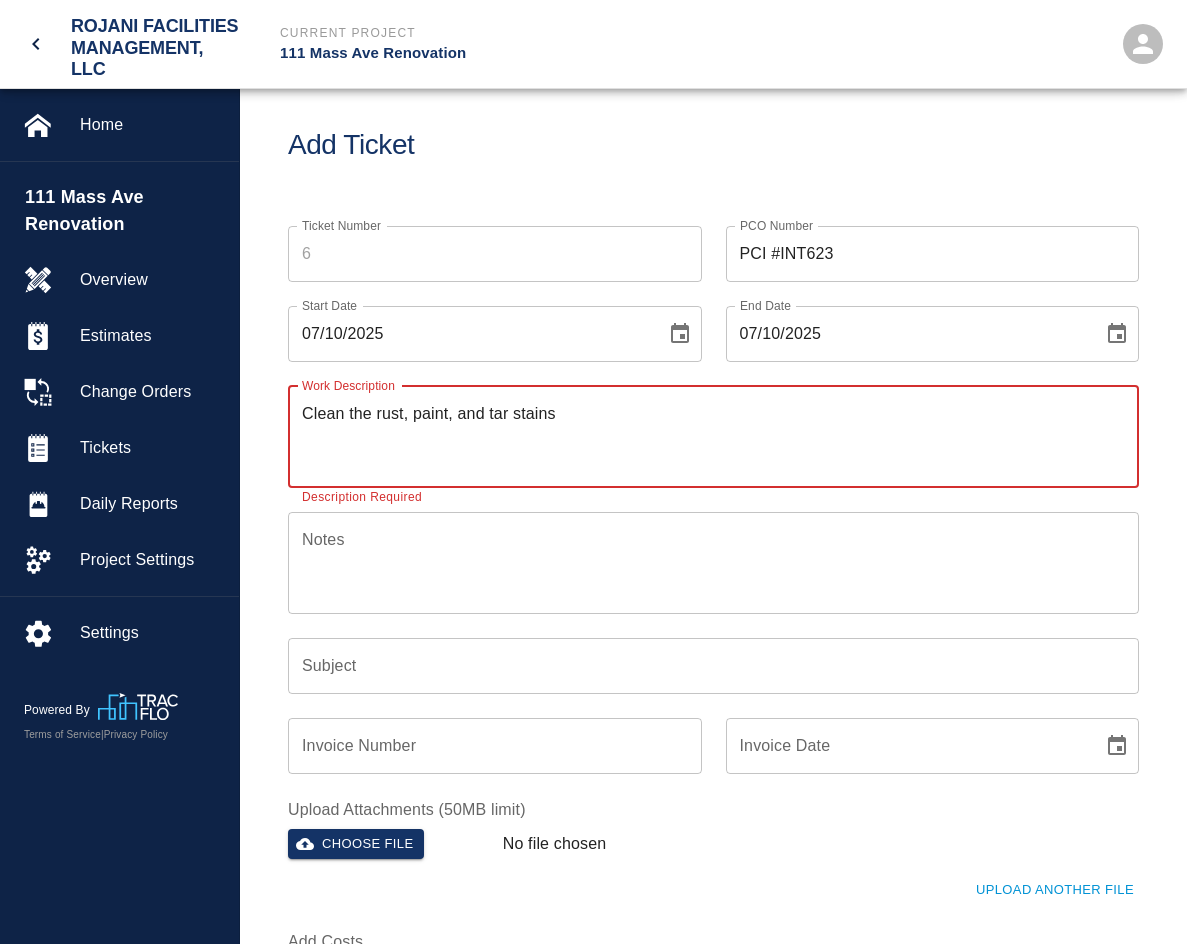 drag, startPoint x: 541, startPoint y: 417, endPoint x: 921, endPoint y: 992, distance: 689.2206 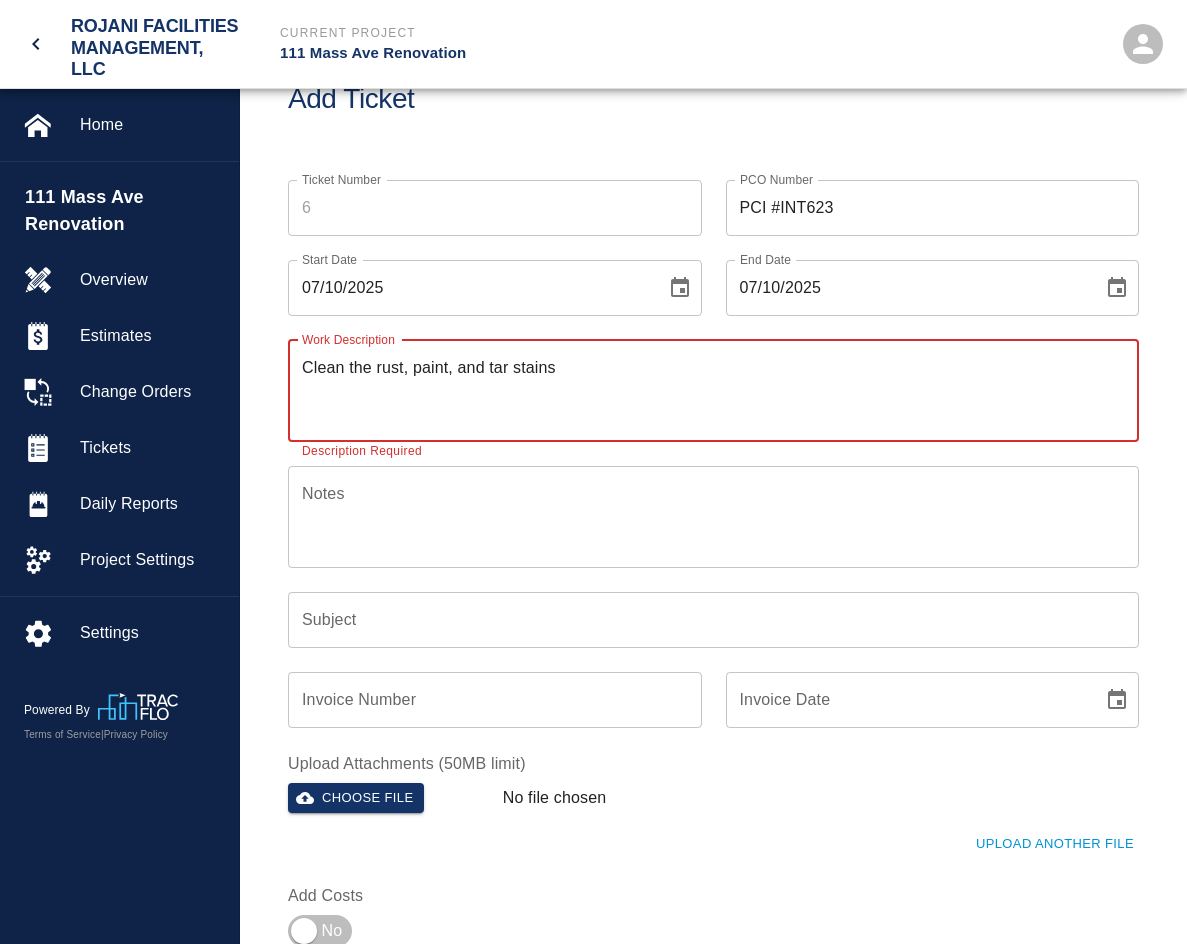 click on "Clean the rust, paint, and tar stains" at bounding box center [713, 390] 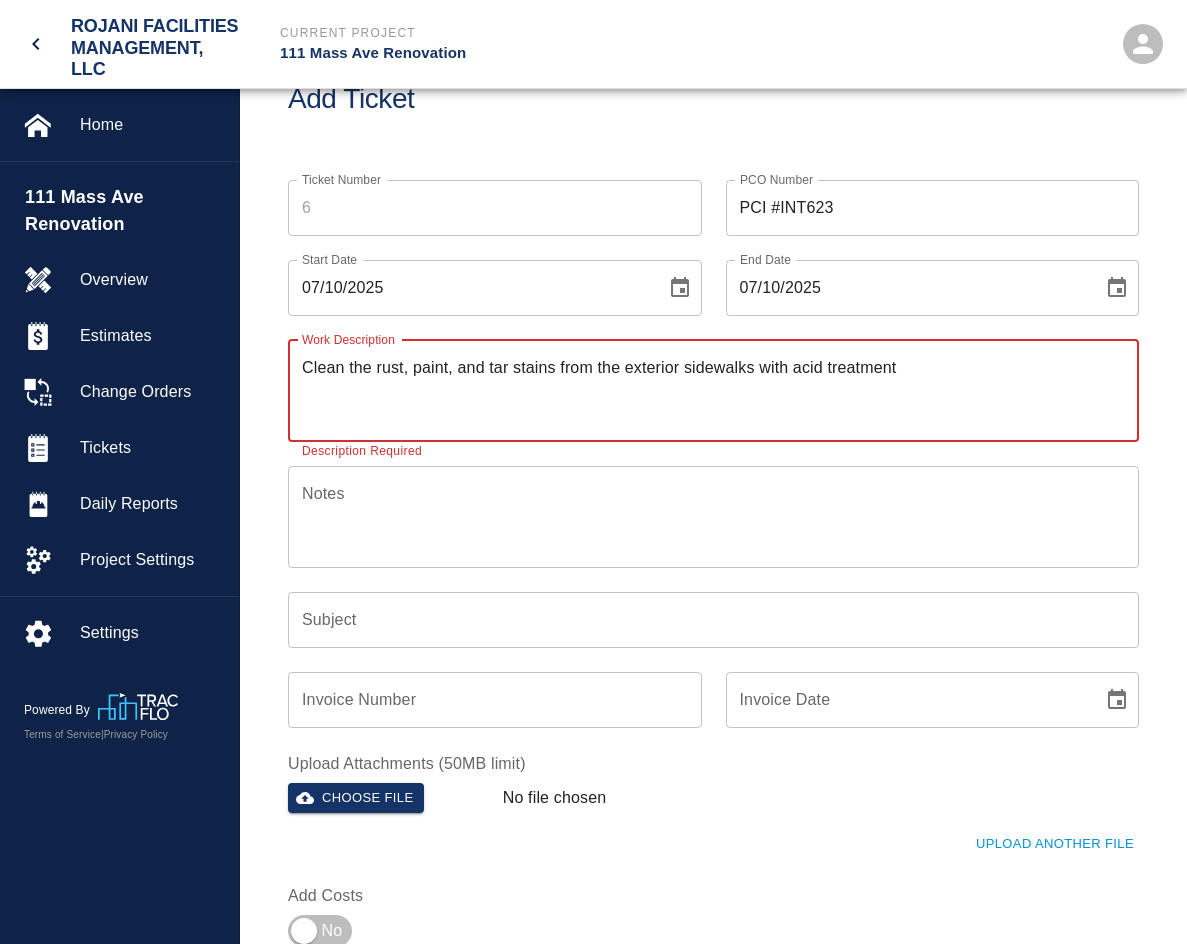 type on "Clean the rust, paint, and tar stains from the exterior sidewalks with acid treatment" 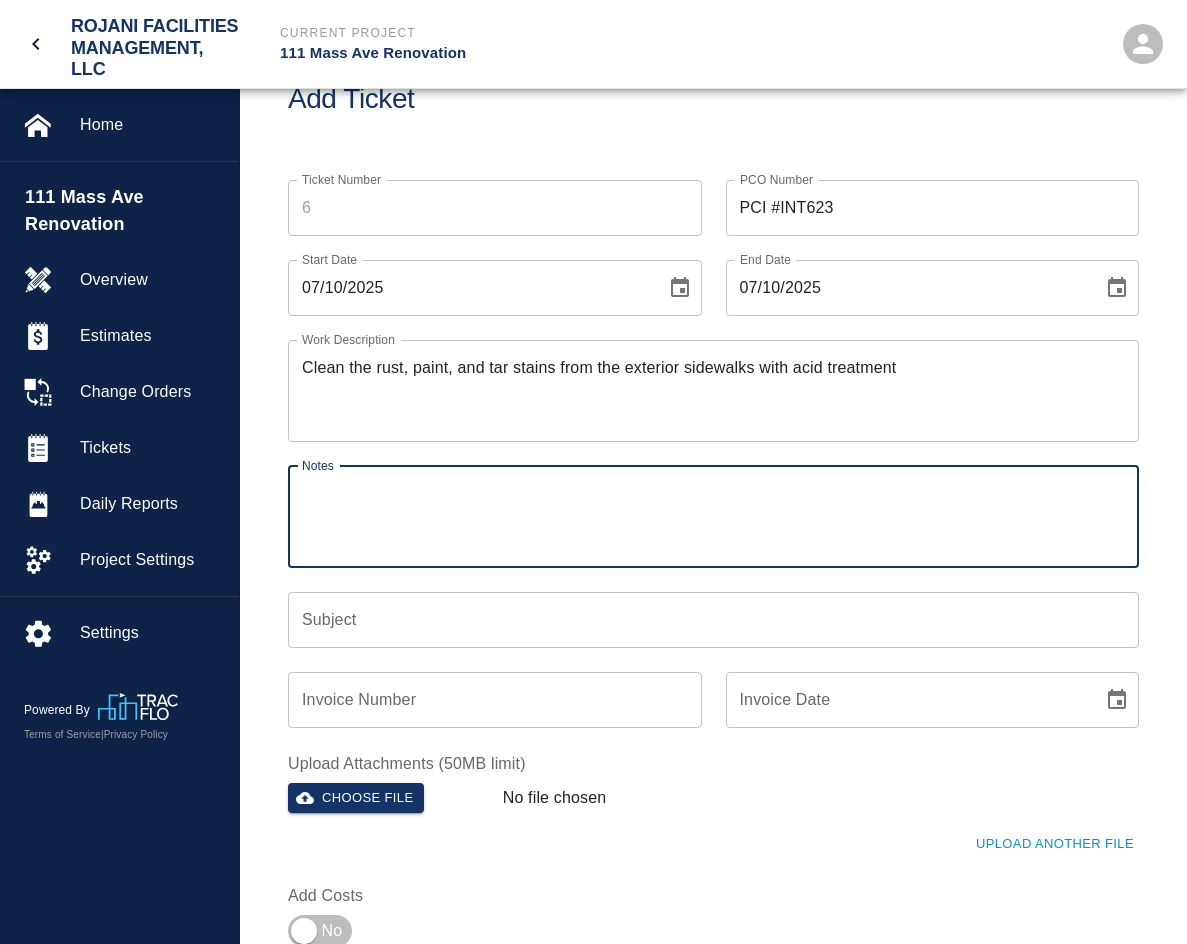 click on "Subject" at bounding box center (713, 620) 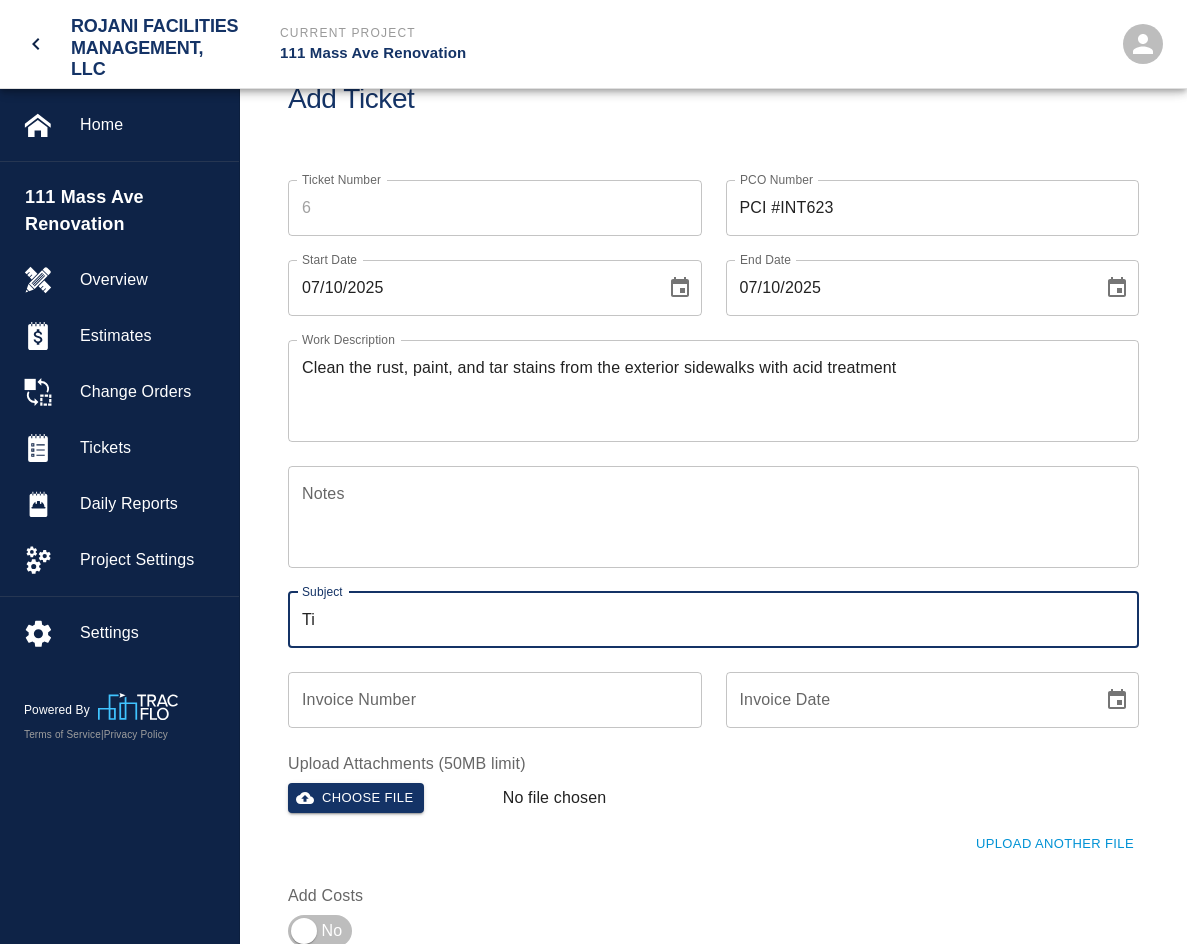 type on "T" 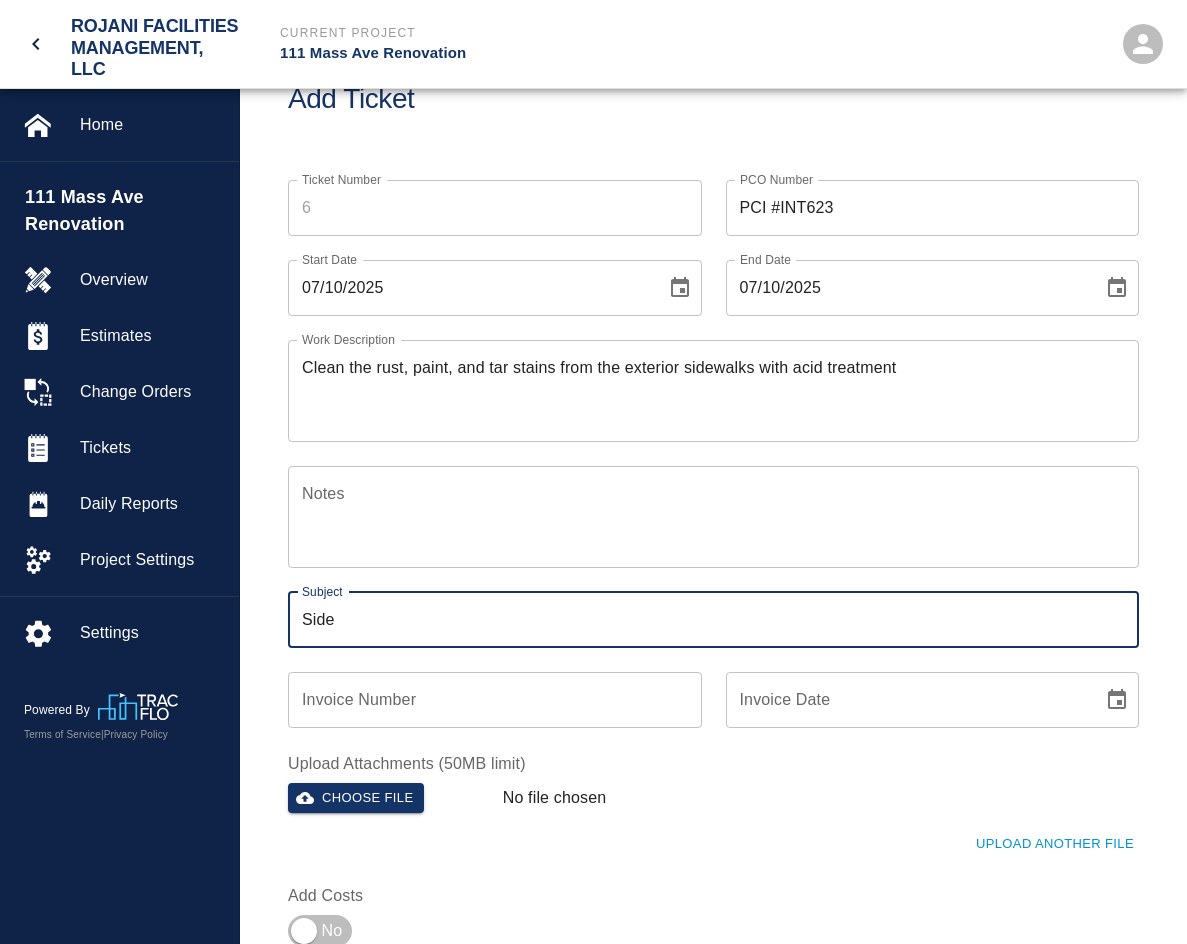 type on "Sidewalk Acid wash" 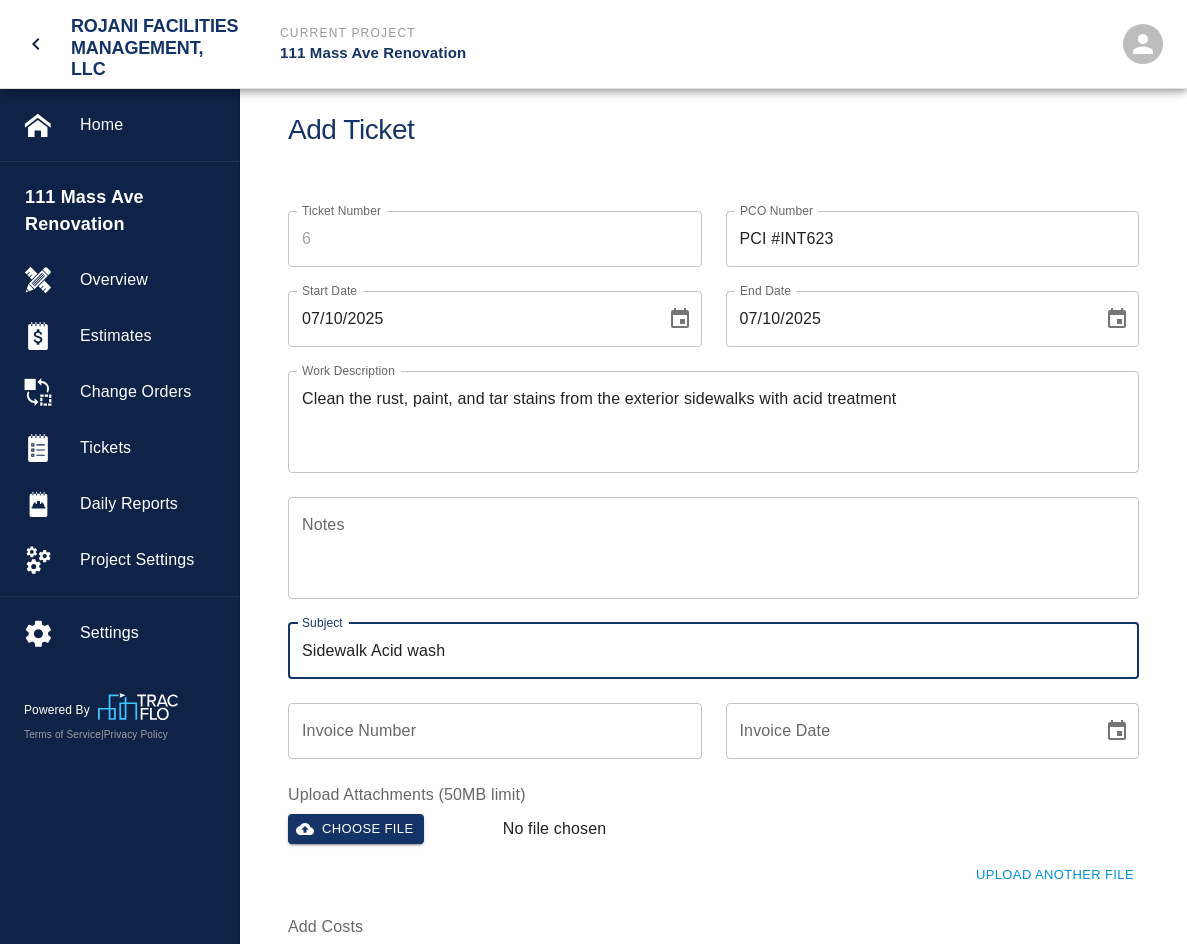 scroll, scrollTop: 0, scrollLeft: 0, axis: both 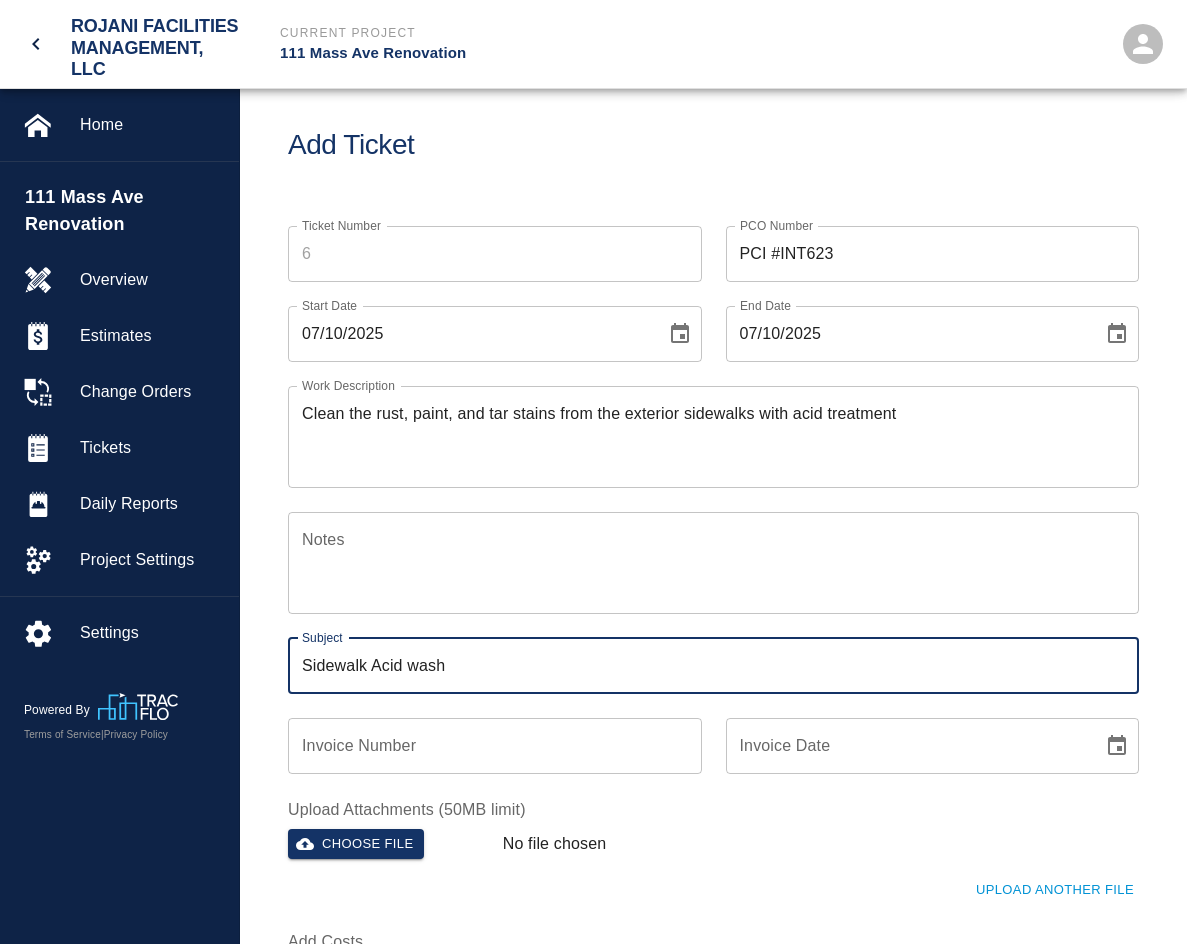 click on "Invoice Date" at bounding box center [908, 746] 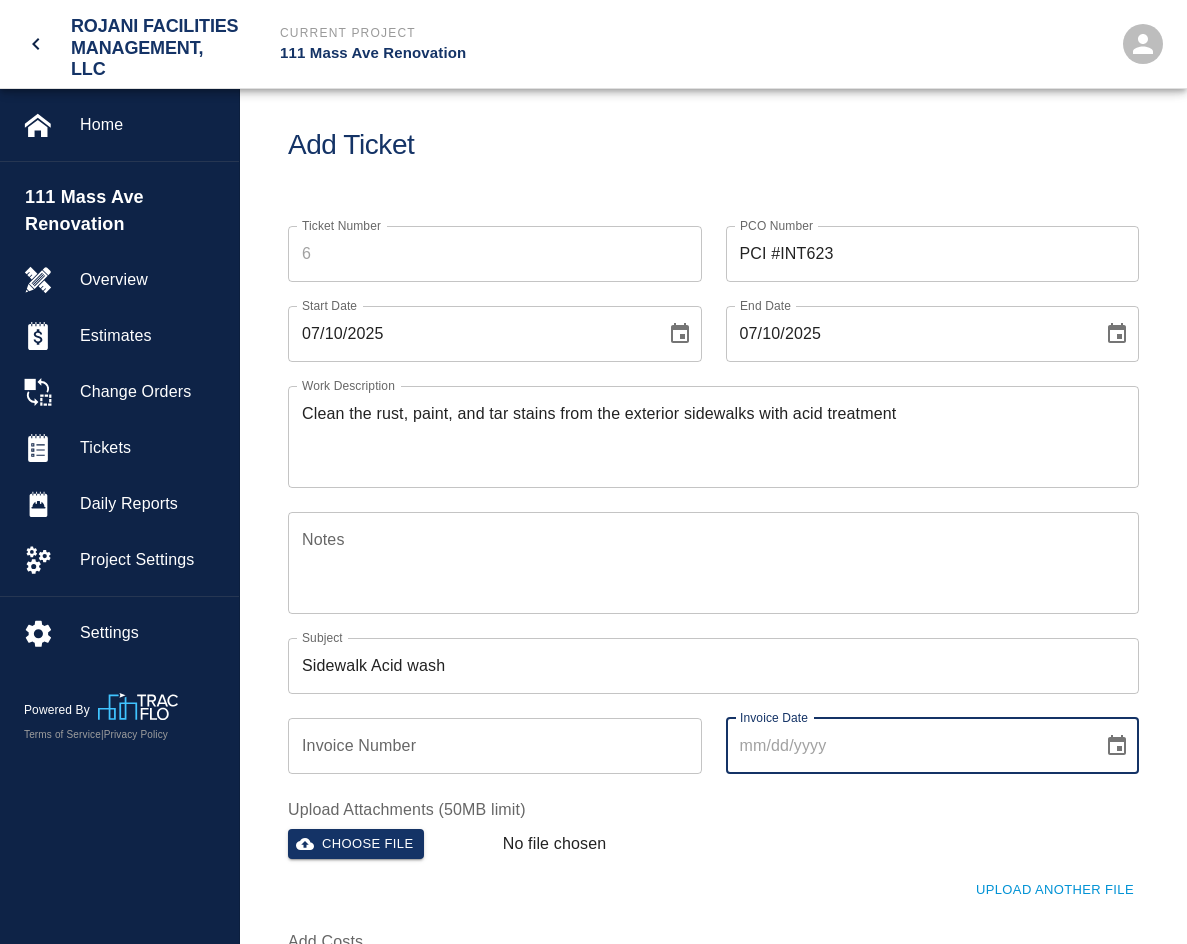 click on "Invoice Date" at bounding box center [908, 746] 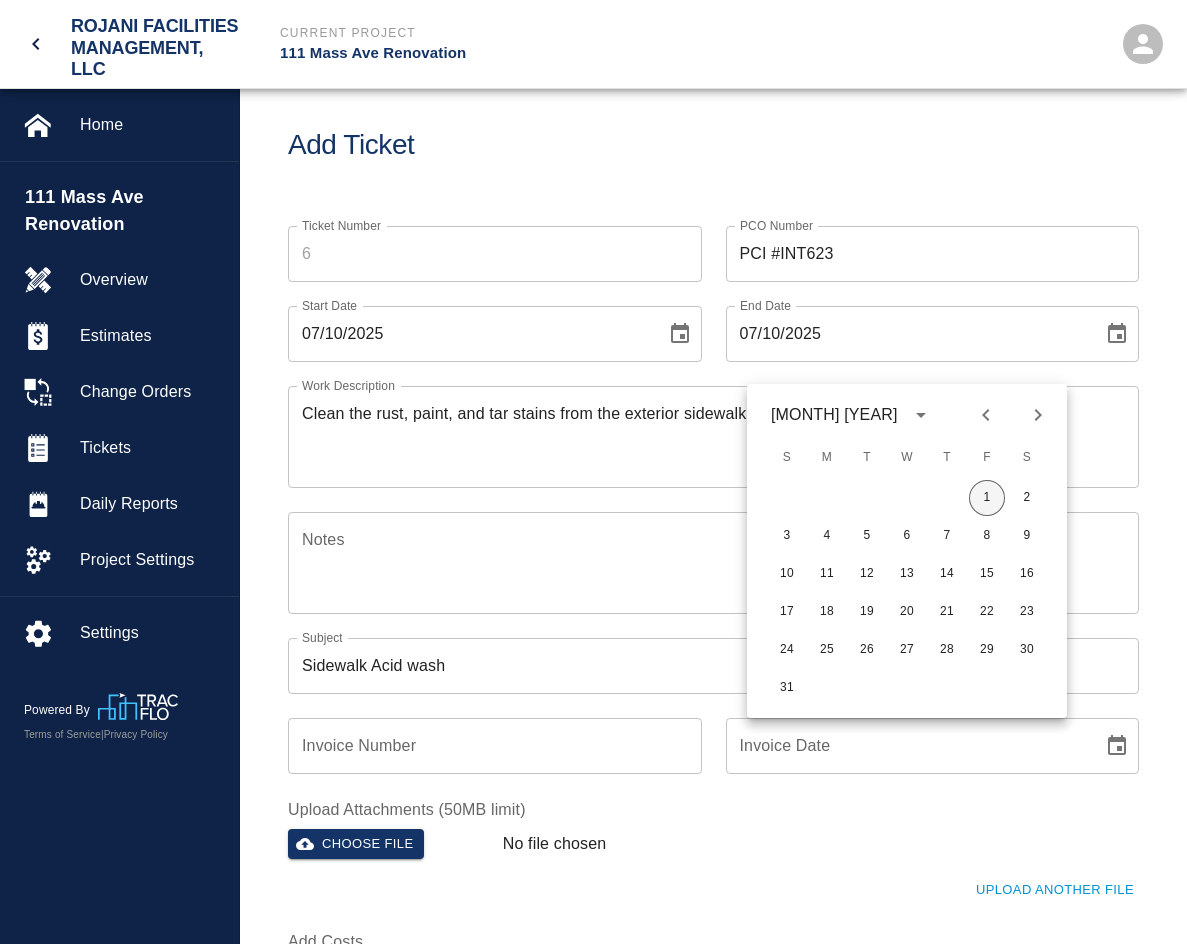 click on "1" at bounding box center [987, 498] 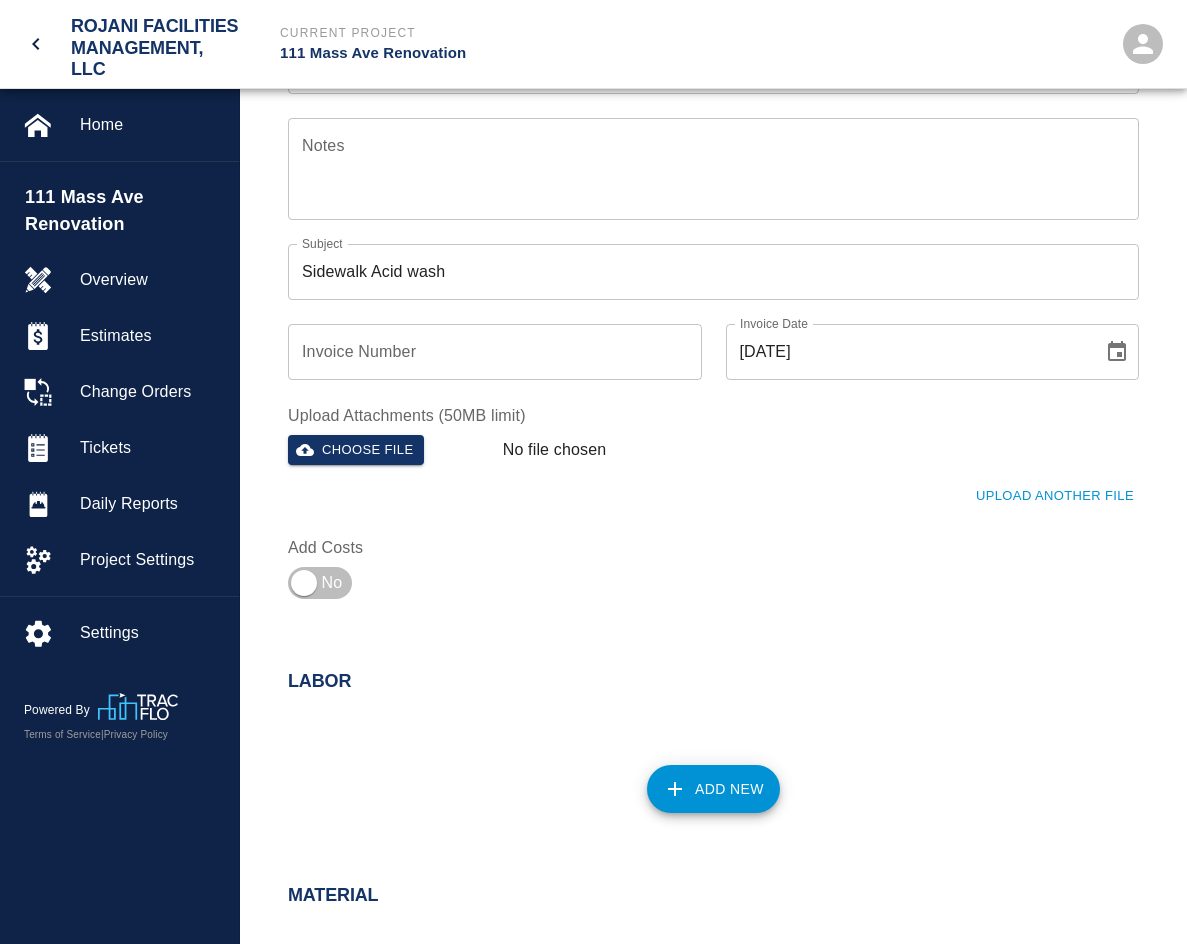 scroll, scrollTop: 400, scrollLeft: 0, axis: vertical 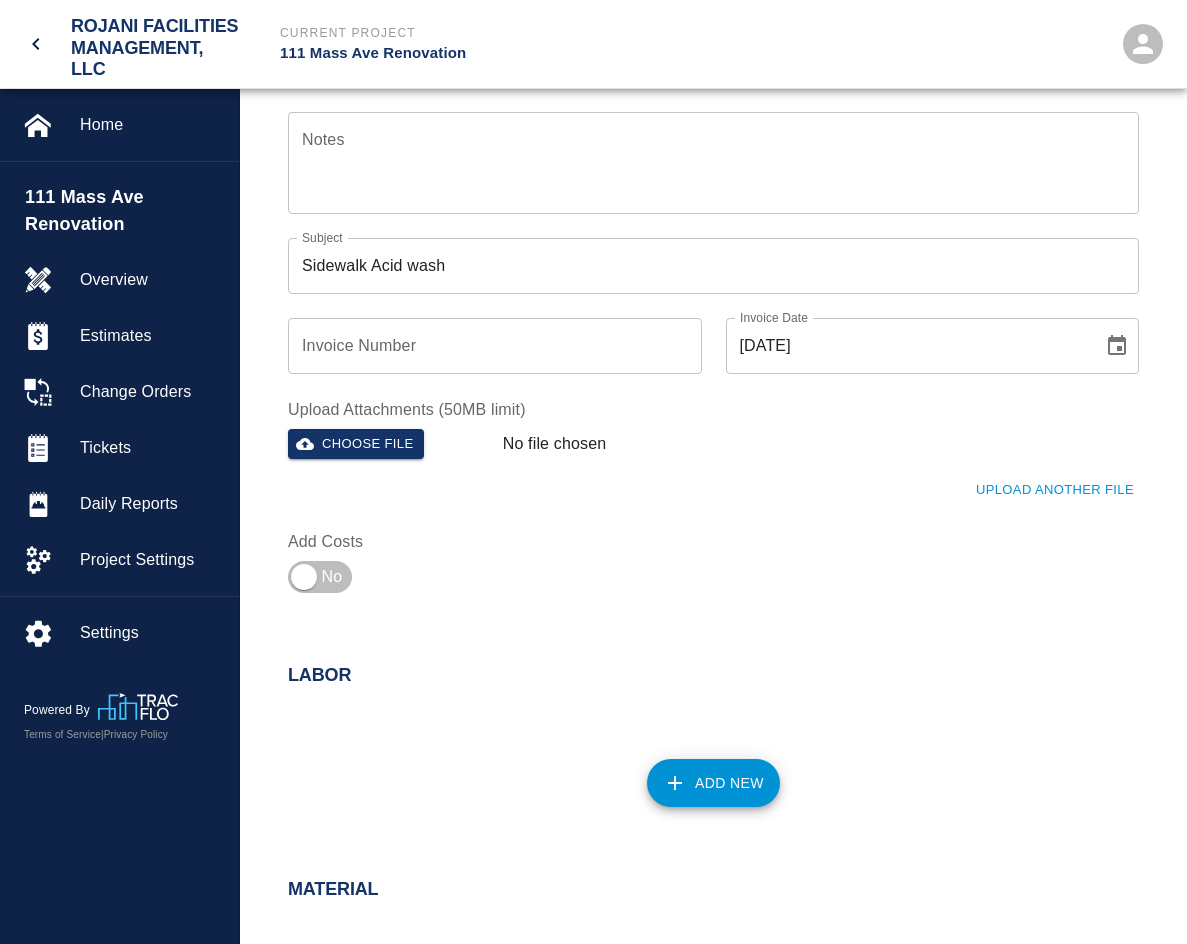 click on "Add New" at bounding box center (713, 783) 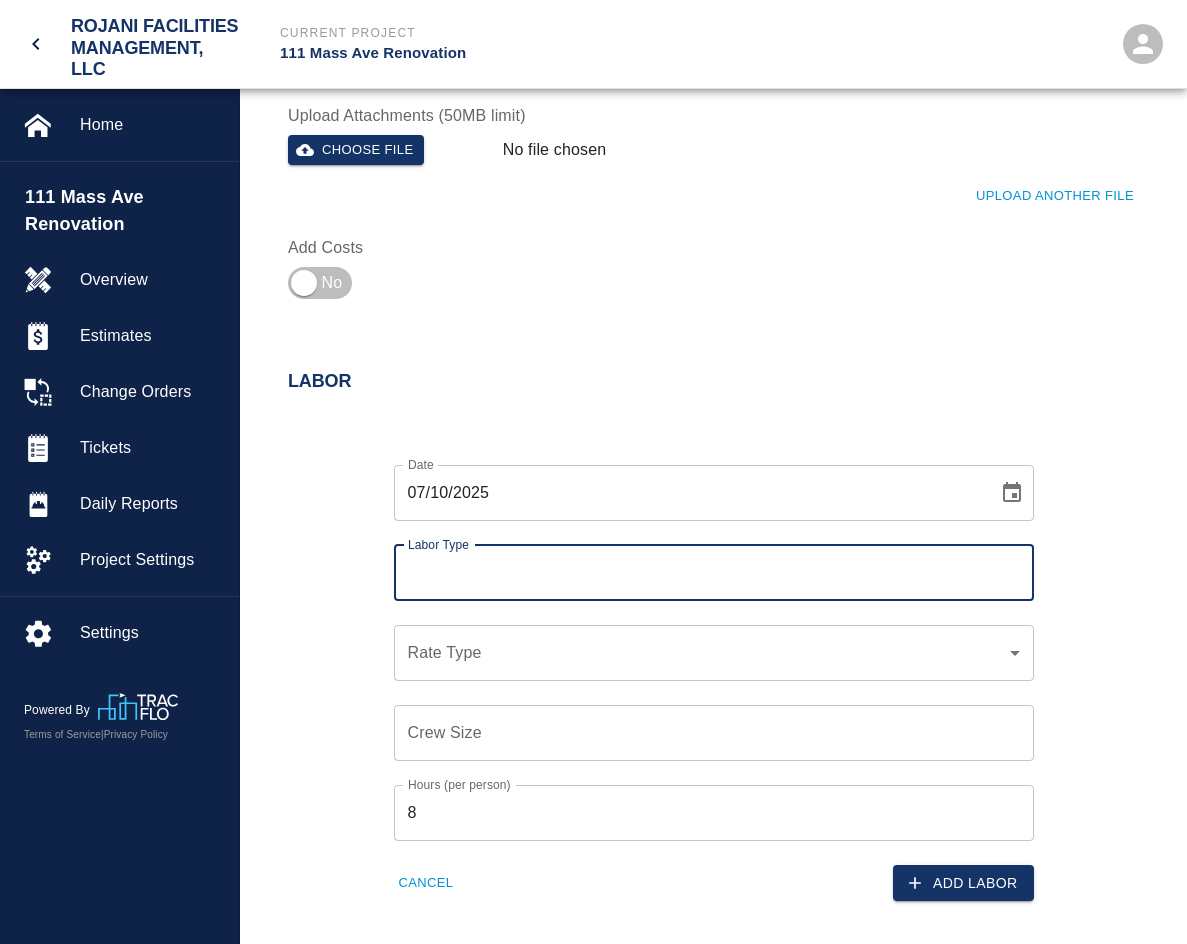 scroll, scrollTop: 700, scrollLeft: 0, axis: vertical 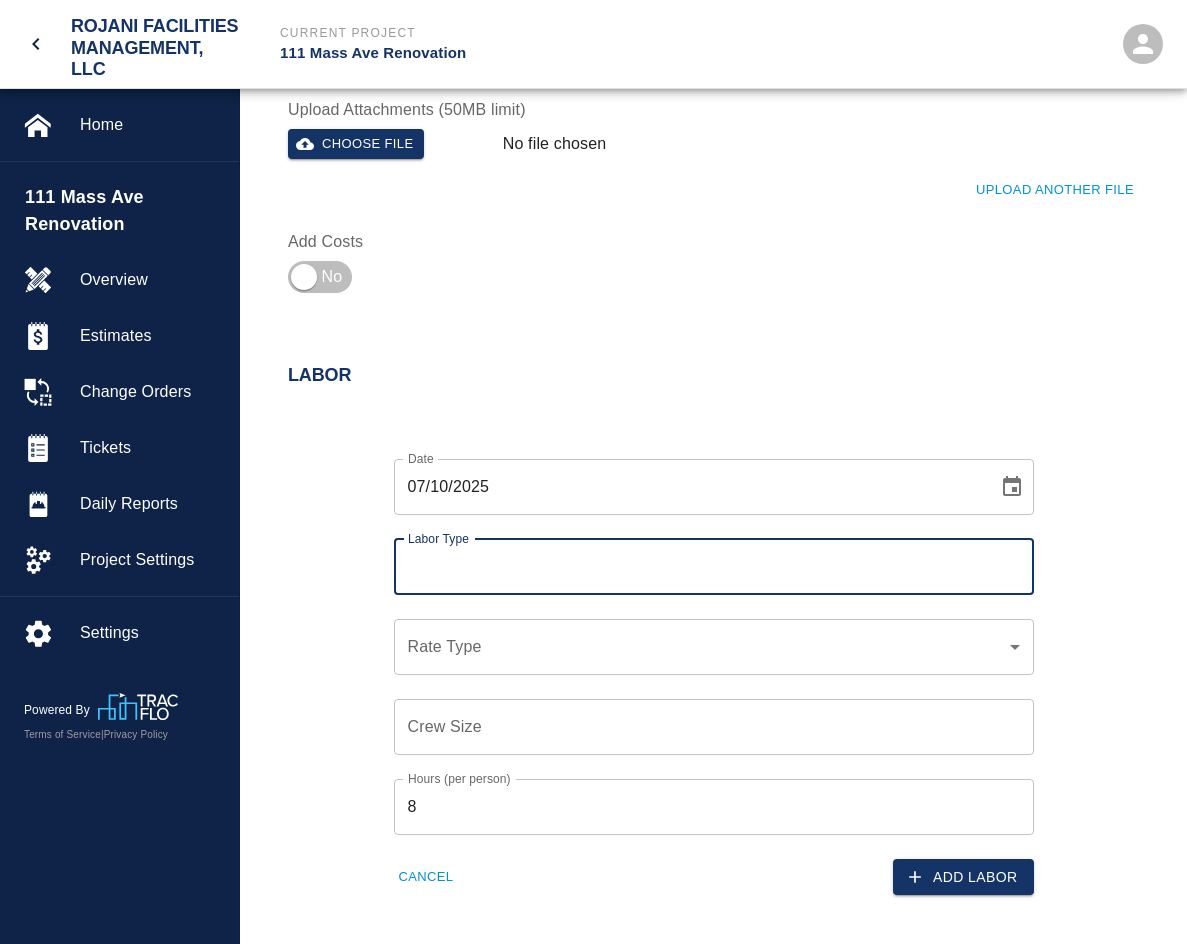 click at bounding box center (1012, 487) 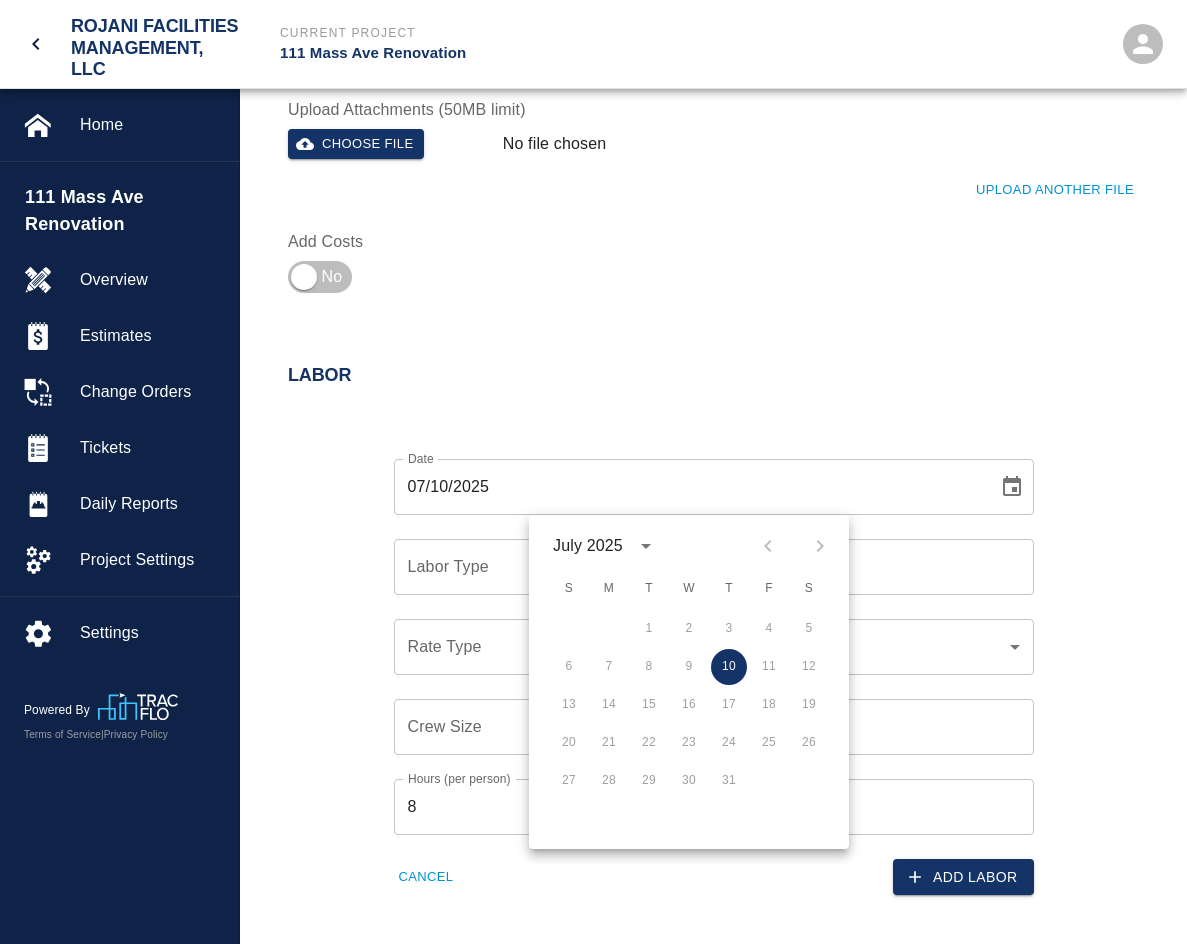click on "Labor Date [DATE] Date Labor Type Labor Type Rate Type ​ Rate Type Crew Size Crew Size Hours (per person) 8 Hours (per person) Cancel Add Labor" at bounding box center (713, 634) 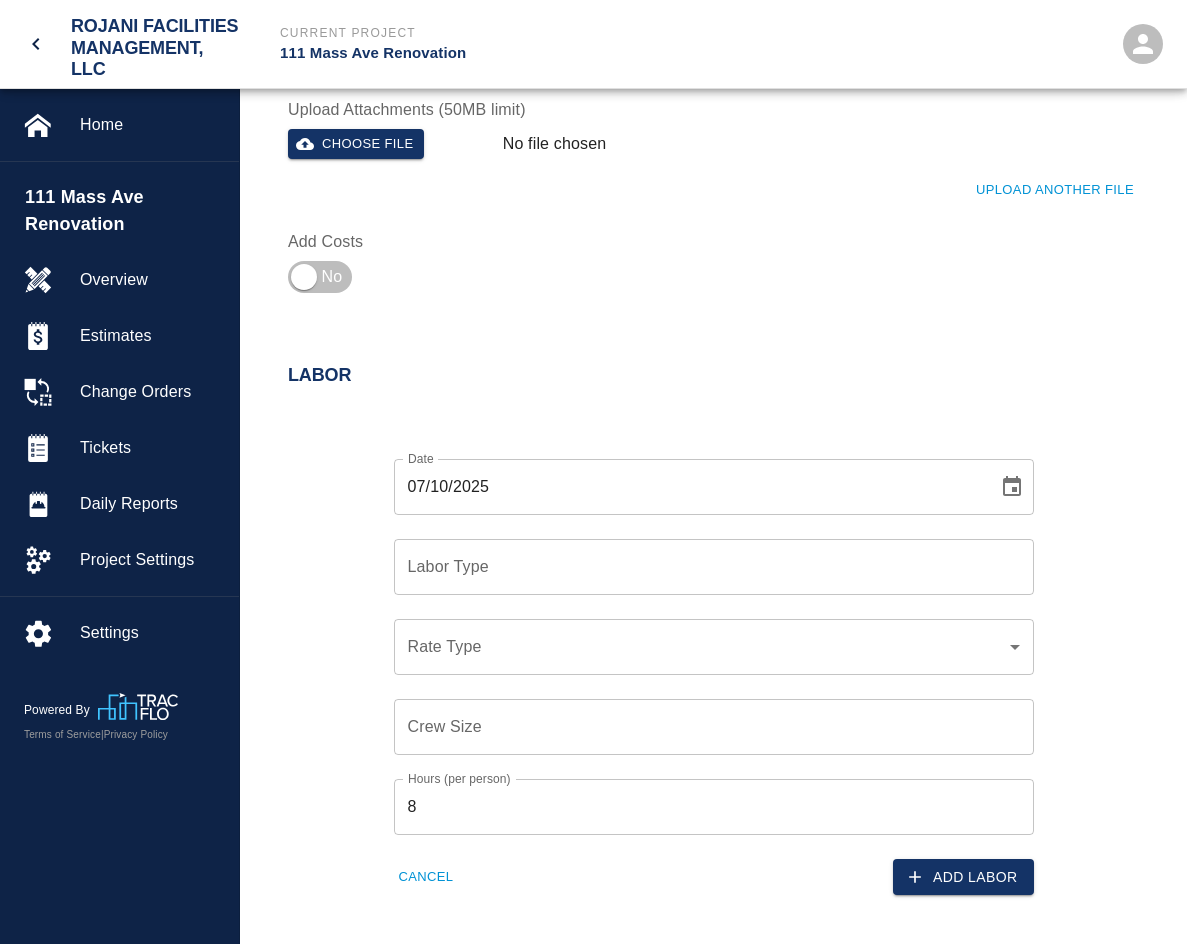 click on "Labor Type" at bounding box center [714, 567] 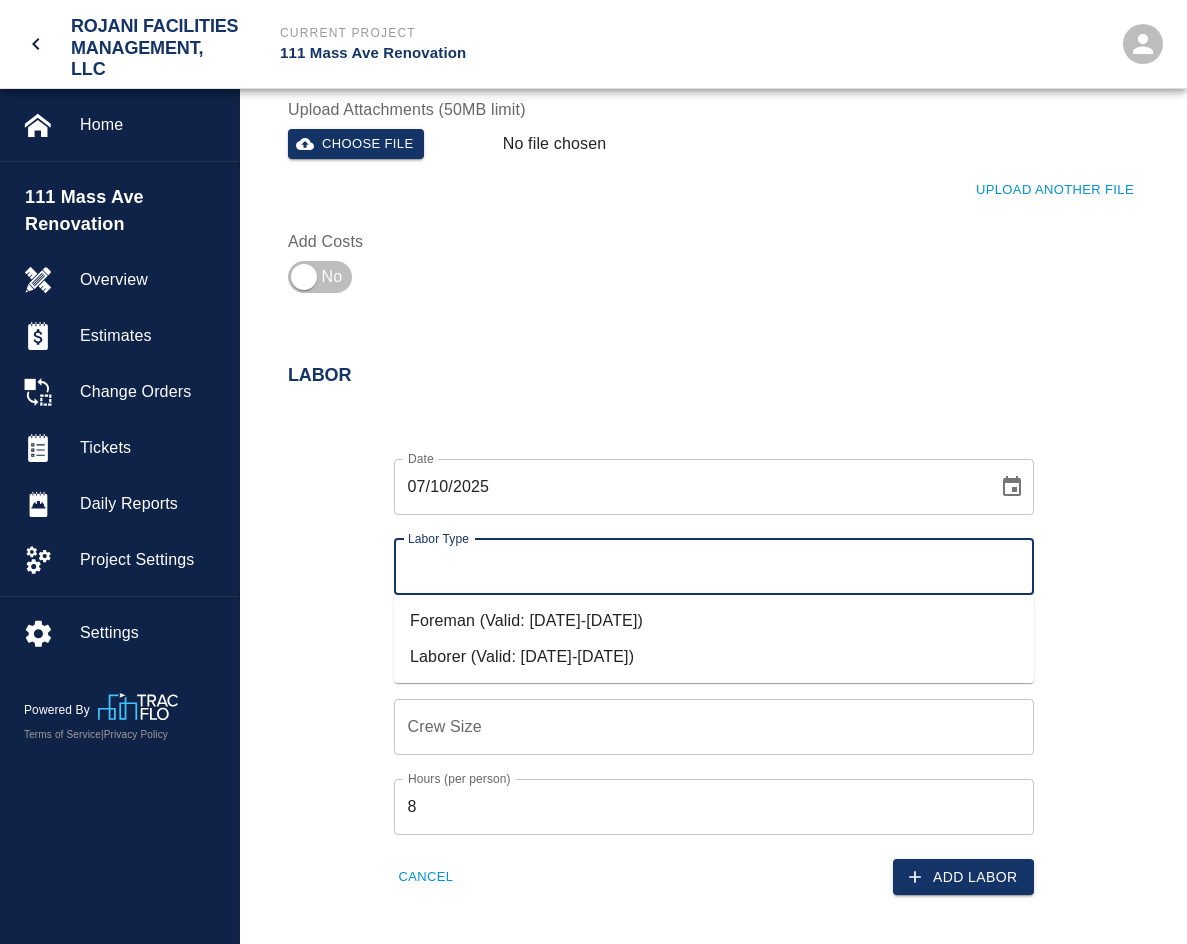 click on "Laborer (Valid: [DATE]-[DATE])" at bounding box center (714, 657) 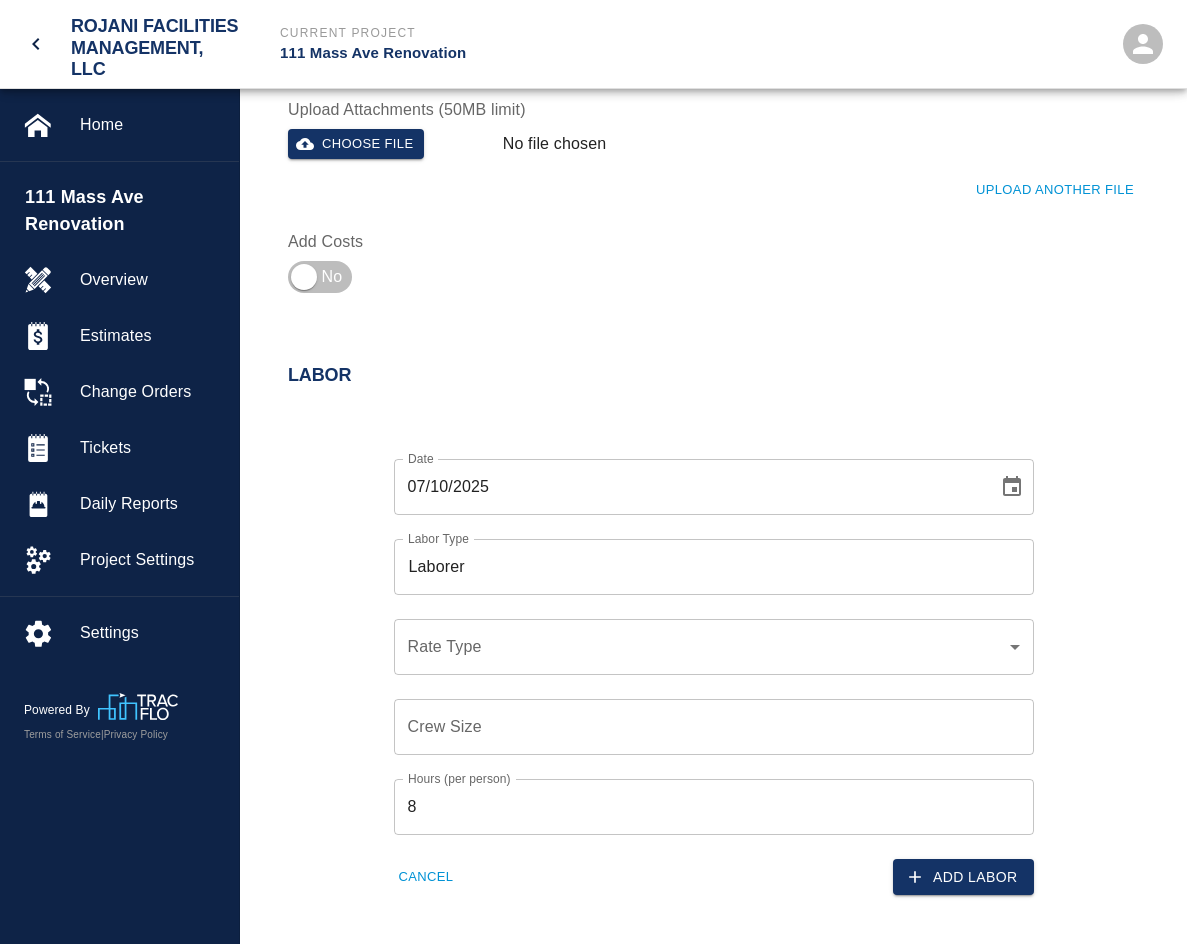 click on "​ Rate Type" at bounding box center [714, 647] 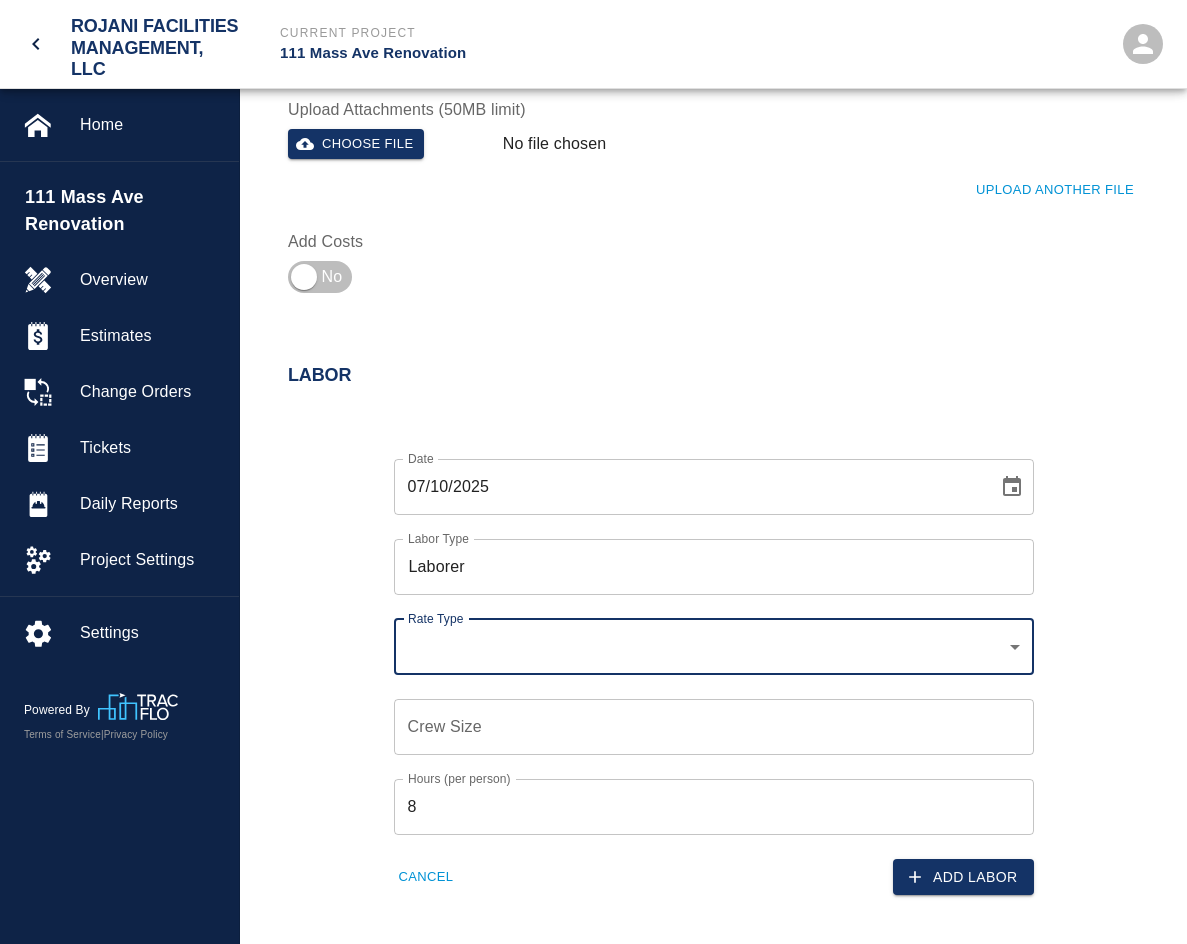 click on "ROJANI Facilities Management, LLC Current Project 111 Mass Ave Renovation Home 111 Mass Ave Renovation Overview Estimates Change Orders Tickets Daily Reports Project Settings Settings Powered By Terms of Service | Privacy Policy Add Ticket Ticket Number Ticket Number PCO Number PCI #INT623 PCO Number Start Date [DATE] Start Date End Date [DATE] End Date Work Description Clean the rust, paint, and tar stains from the exterior sidewalks with acid treatment x Work Description Notes x Notes Subject Sidewalk Acid wash Subject Invoice Number Invoice Number Invoice Date [DATE] Invoice Date Upload Attachments (50MB limit) Choose file No file chosen Upload Another File Add Costs Labor Date [DATE] Date Labor Type Laborer Labor Type Rate Type ​ Rate Type Crew Size Crew Size Hours (per person) 8 Hours (per person) Cancel Add Labor Material Add New Equipment Add New Cancel Create Ticket [FIRST] [LAST] heidyflores@[DOMAIN].com Integrations Edit Profile Logout" at bounding box center [593, -228] 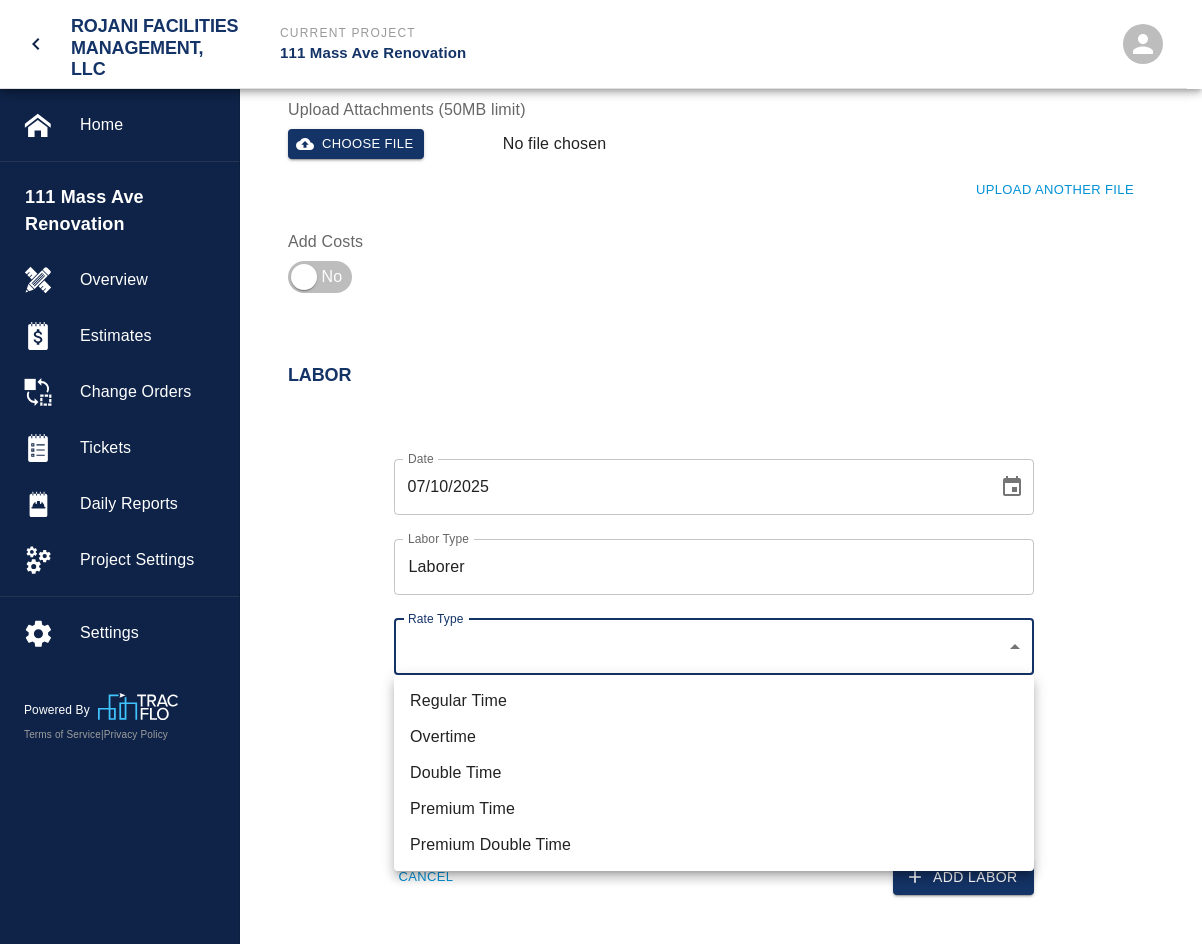 click on "Regular Time" at bounding box center [714, 701] 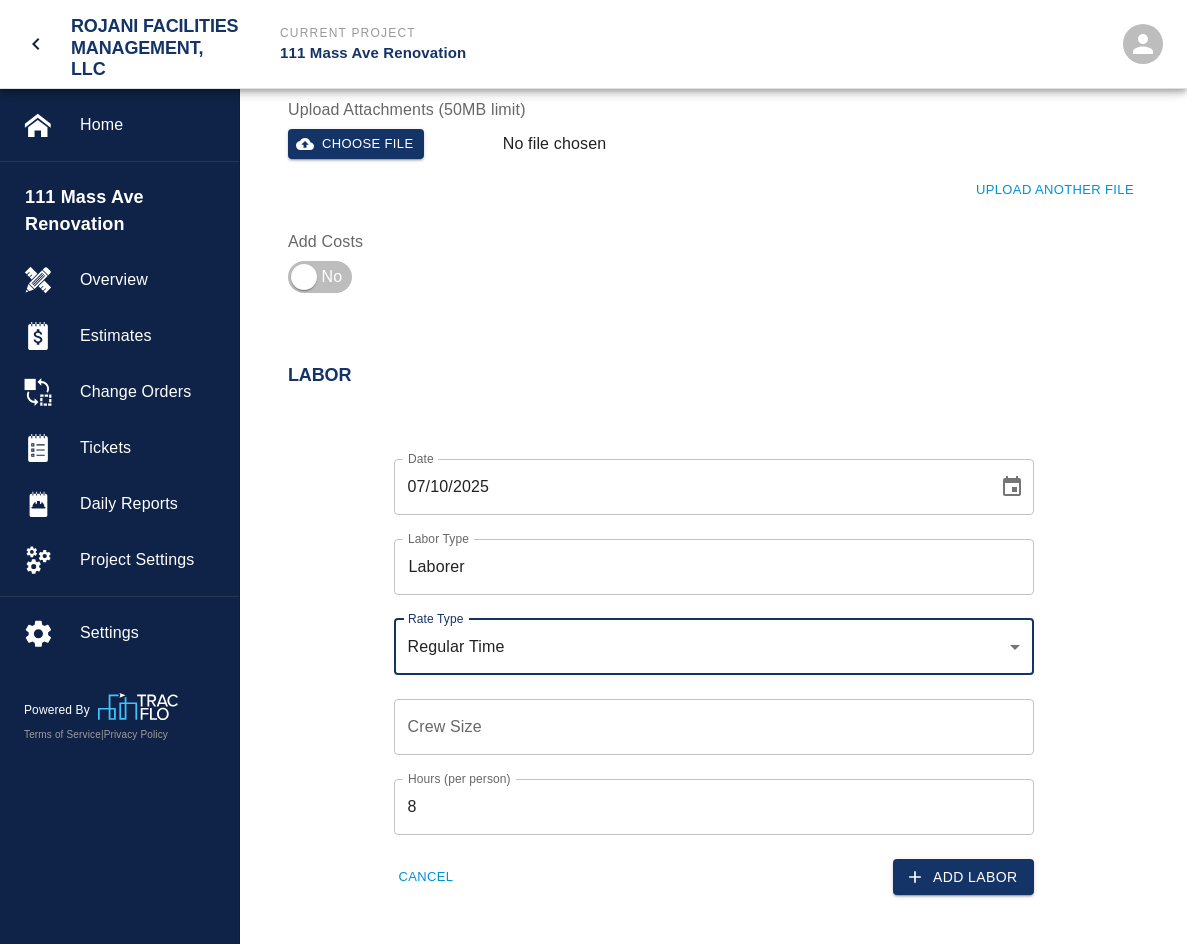 click on "Crew Size Crew Size" at bounding box center (702, 715) 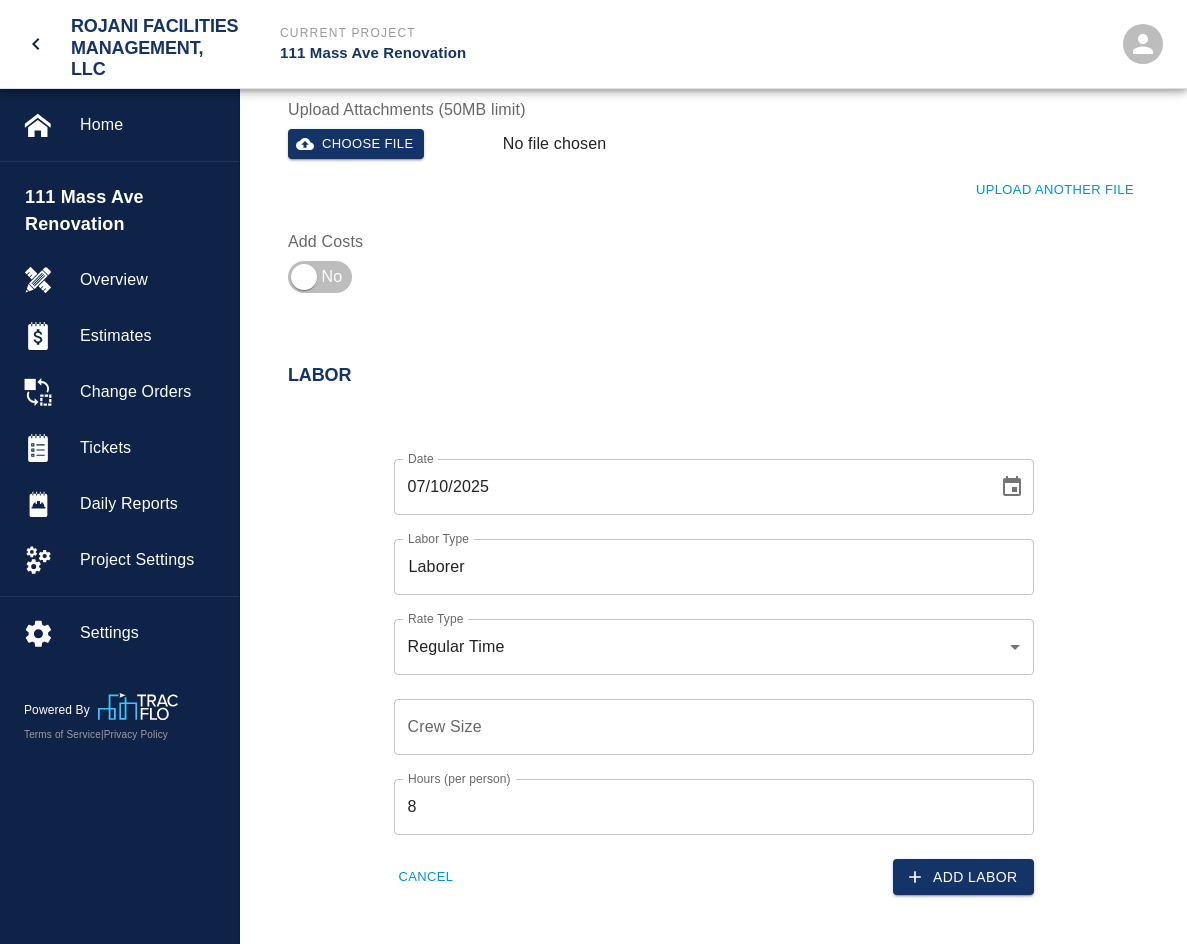 click on "Crew Size" at bounding box center (714, 727) 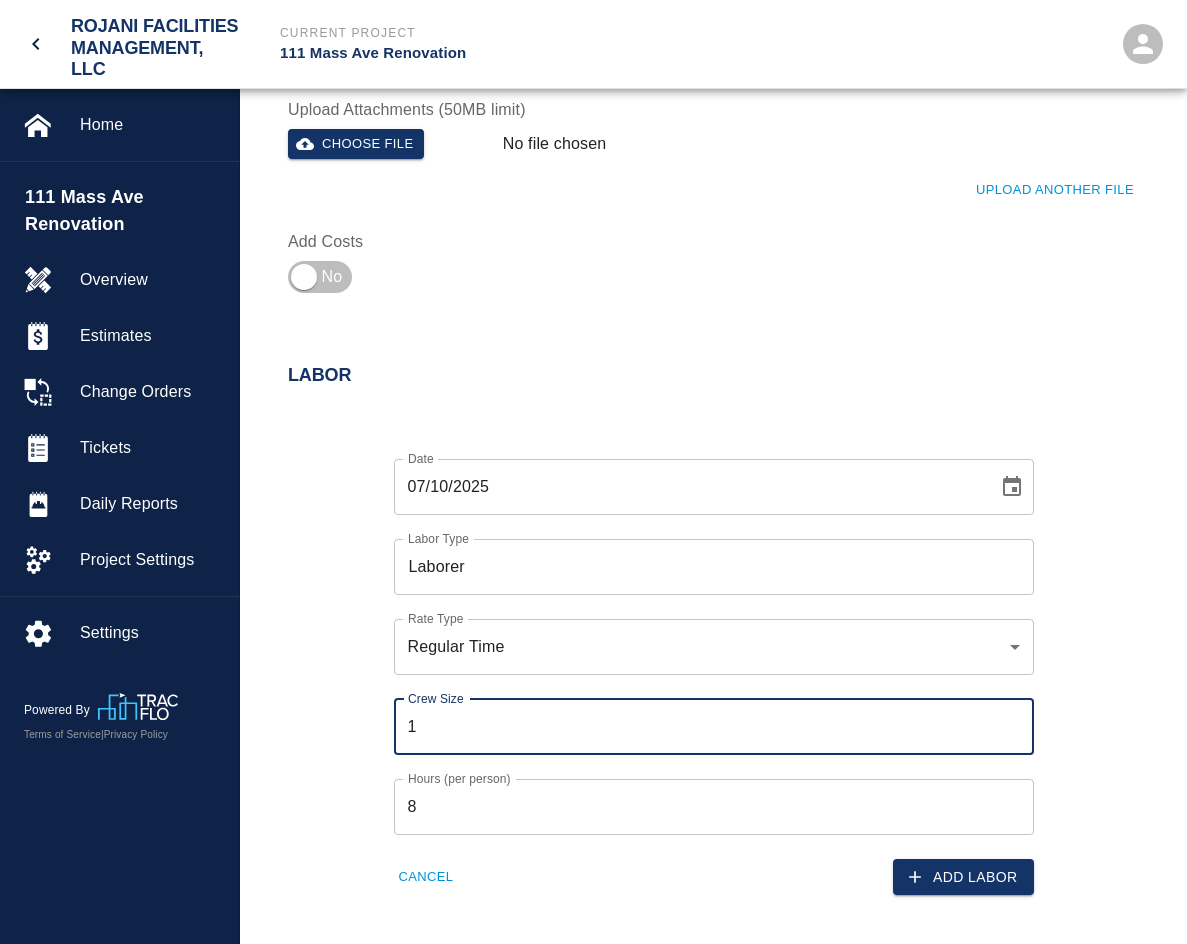 type on "1" 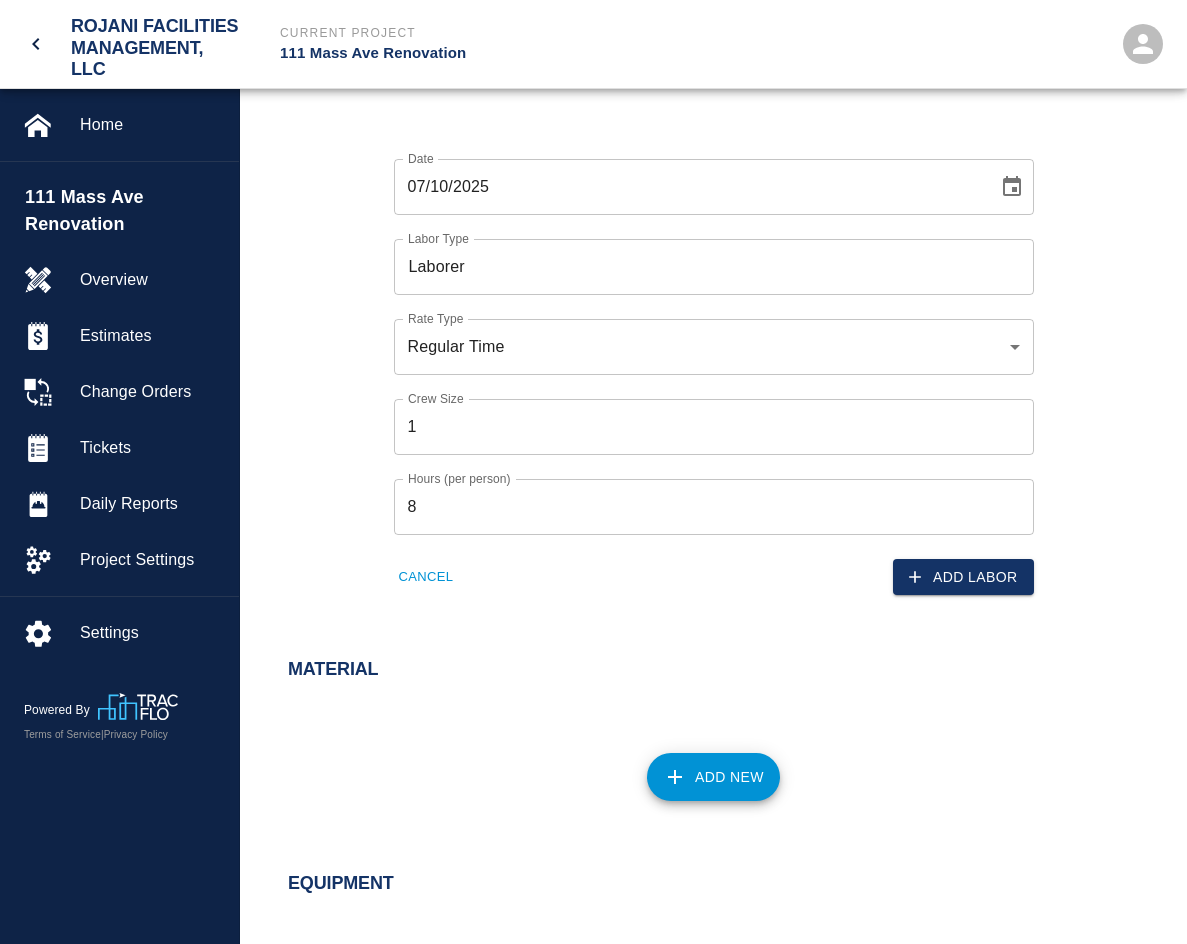 scroll, scrollTop: 1244, scrollLeft: 0, axis: vertical 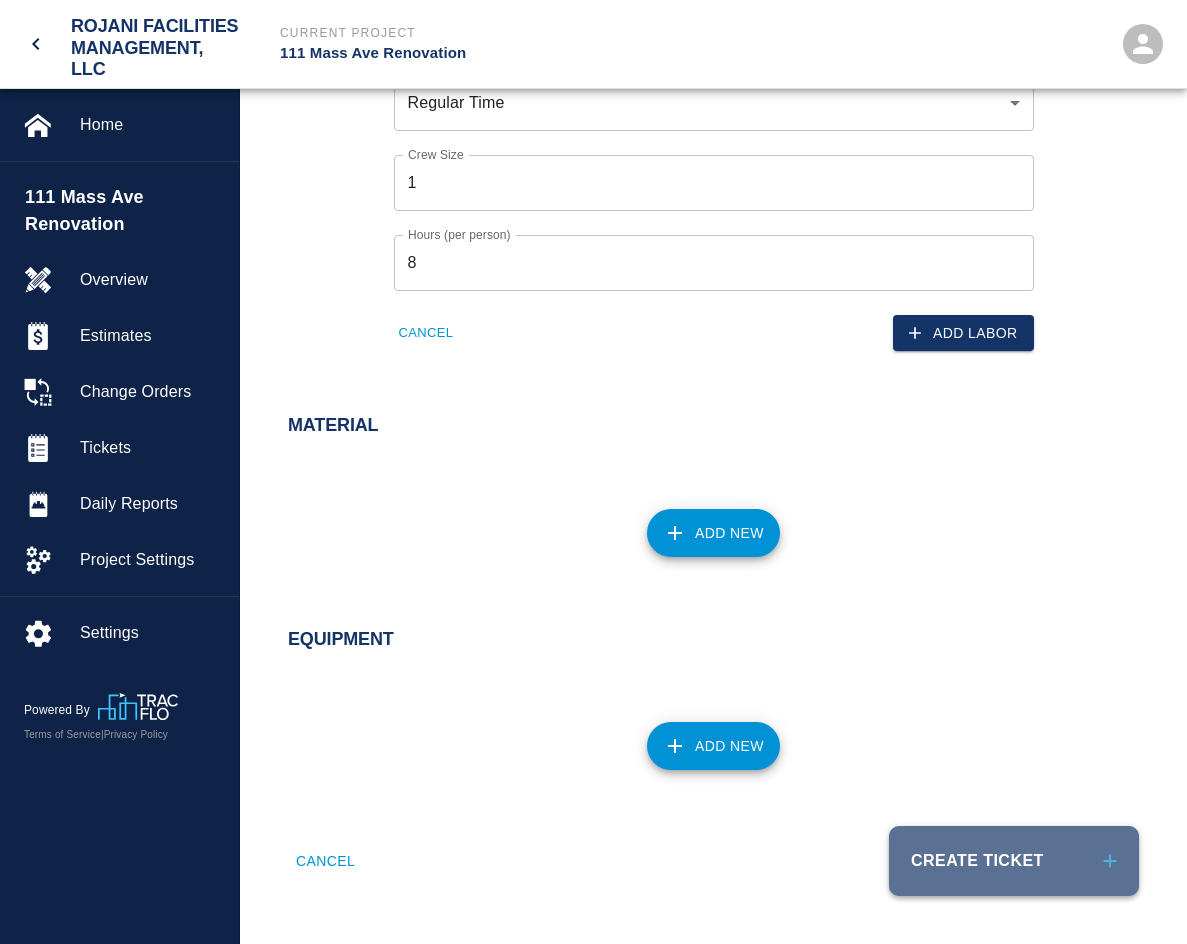 click on "Create Ticket" at bounding box center [1014, 861] 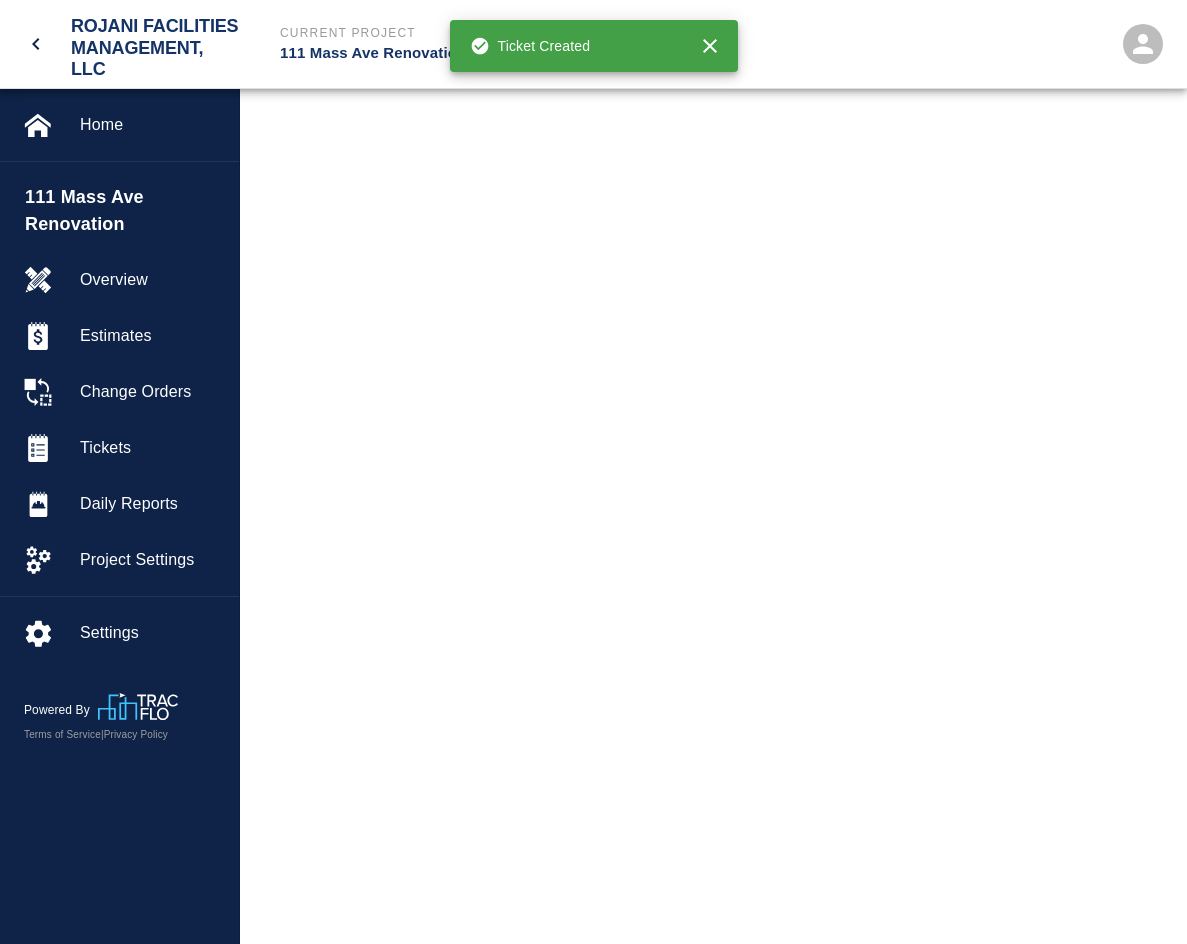 scroll, scrollTop: 0, scrollLeft: 0, axis: both 